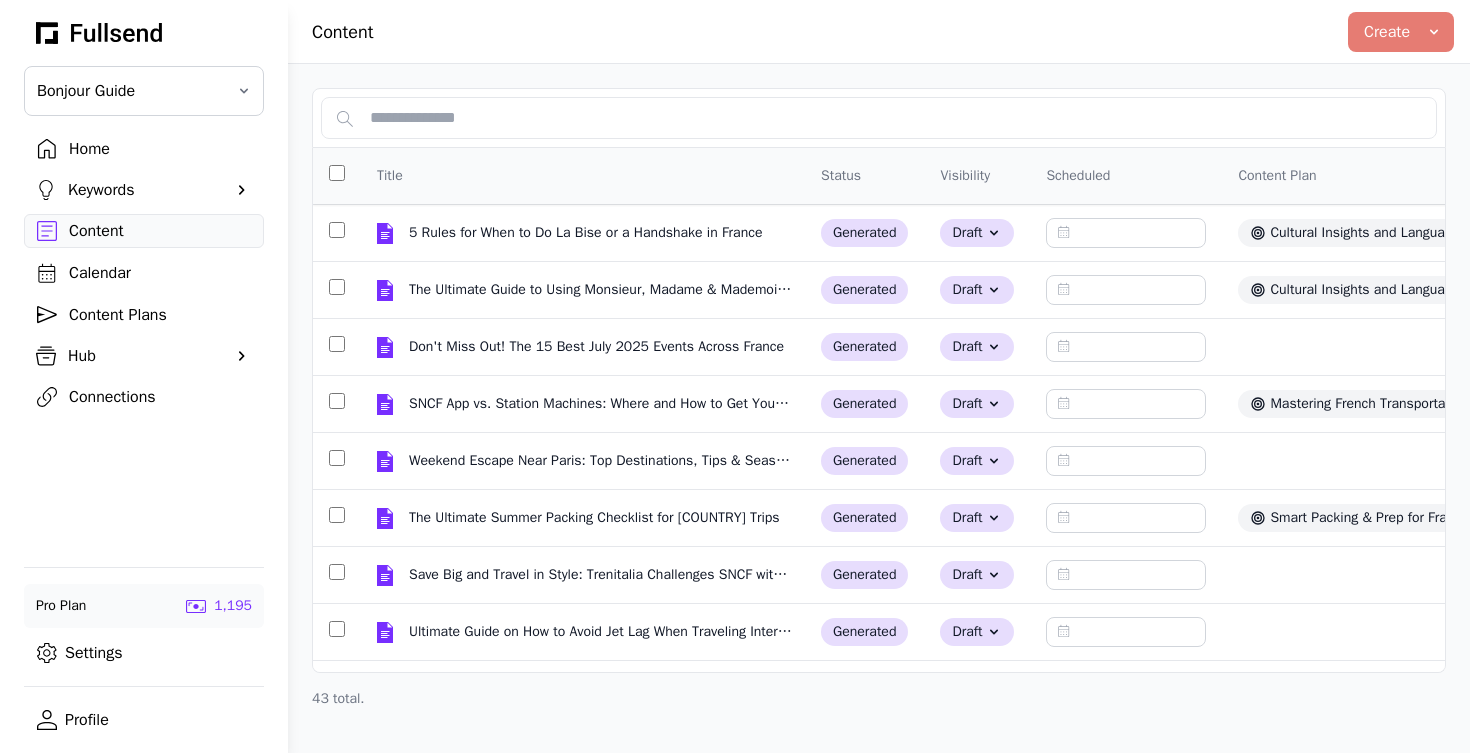 select on "**" 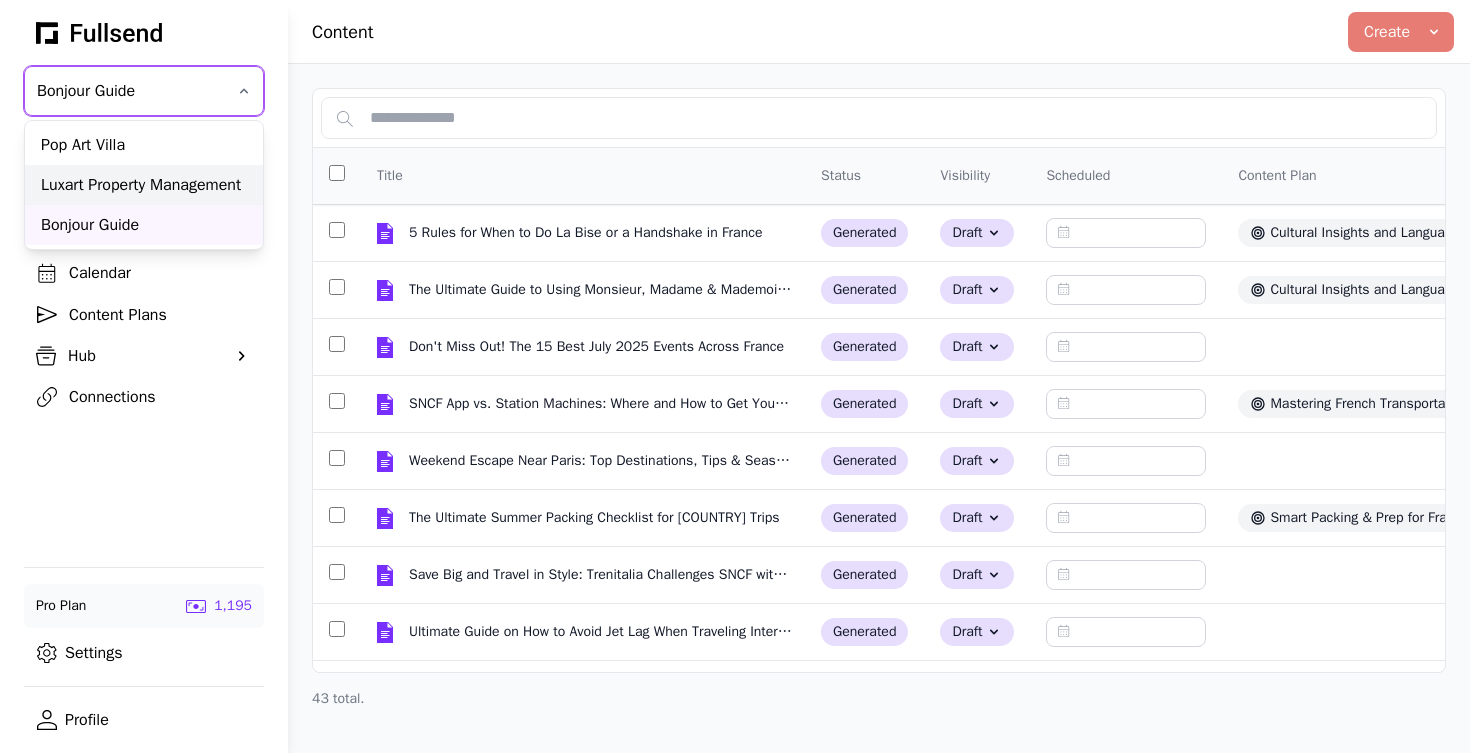 click on "Luxart Property Management" at bounding box center [144, 185] 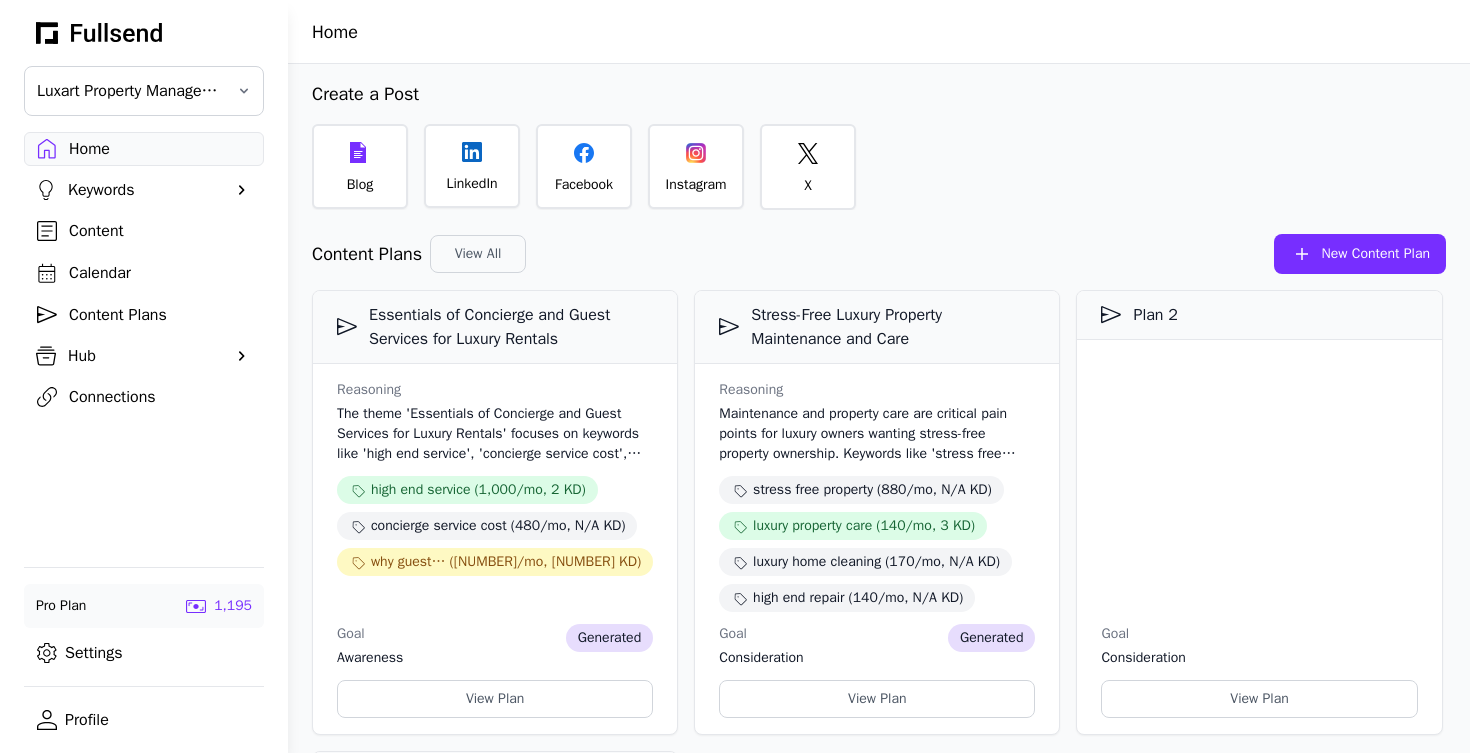 click on "Content" at bounding box center (160, 231) 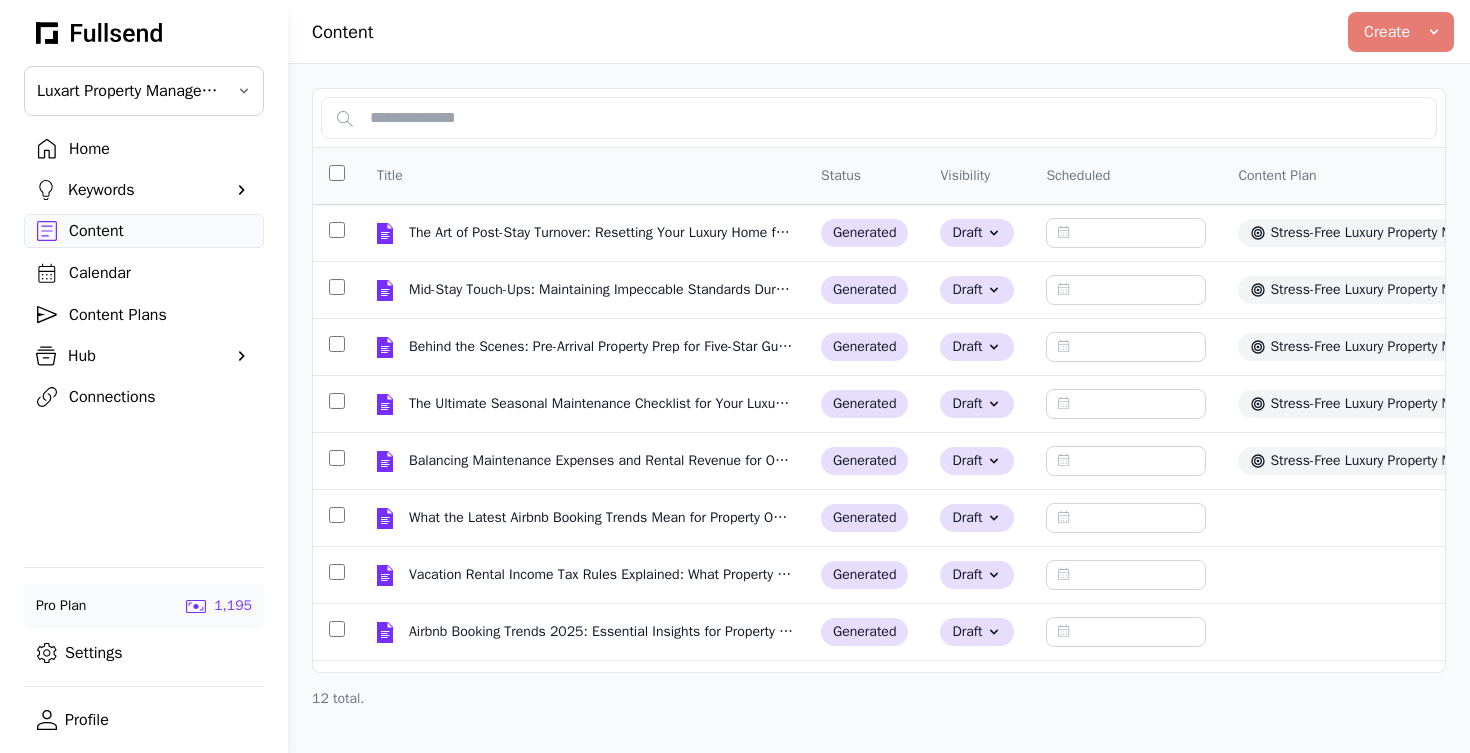 click on "Content Plans" at bounding box center (160, 315) 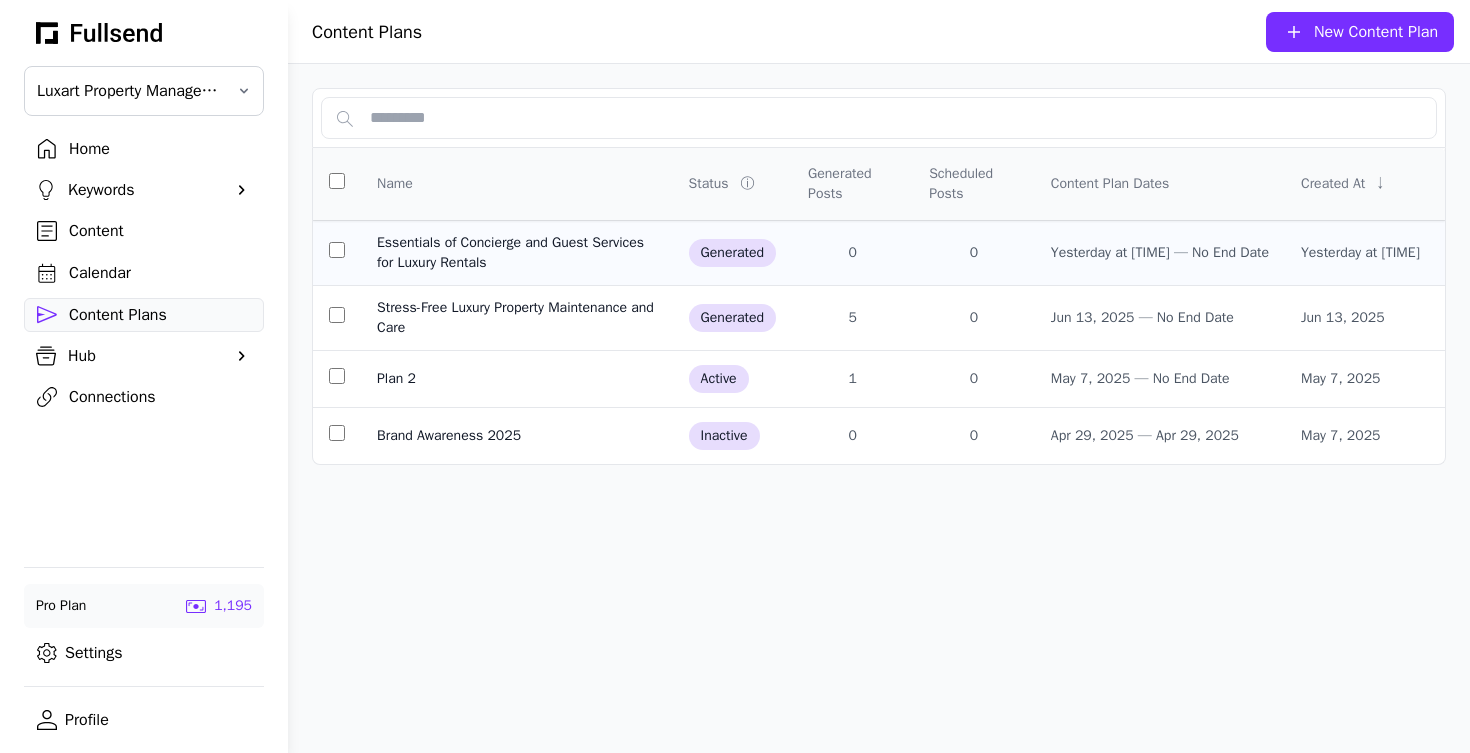 click on "Essentials of Concierge and Guest Services for Luxury Rentals" 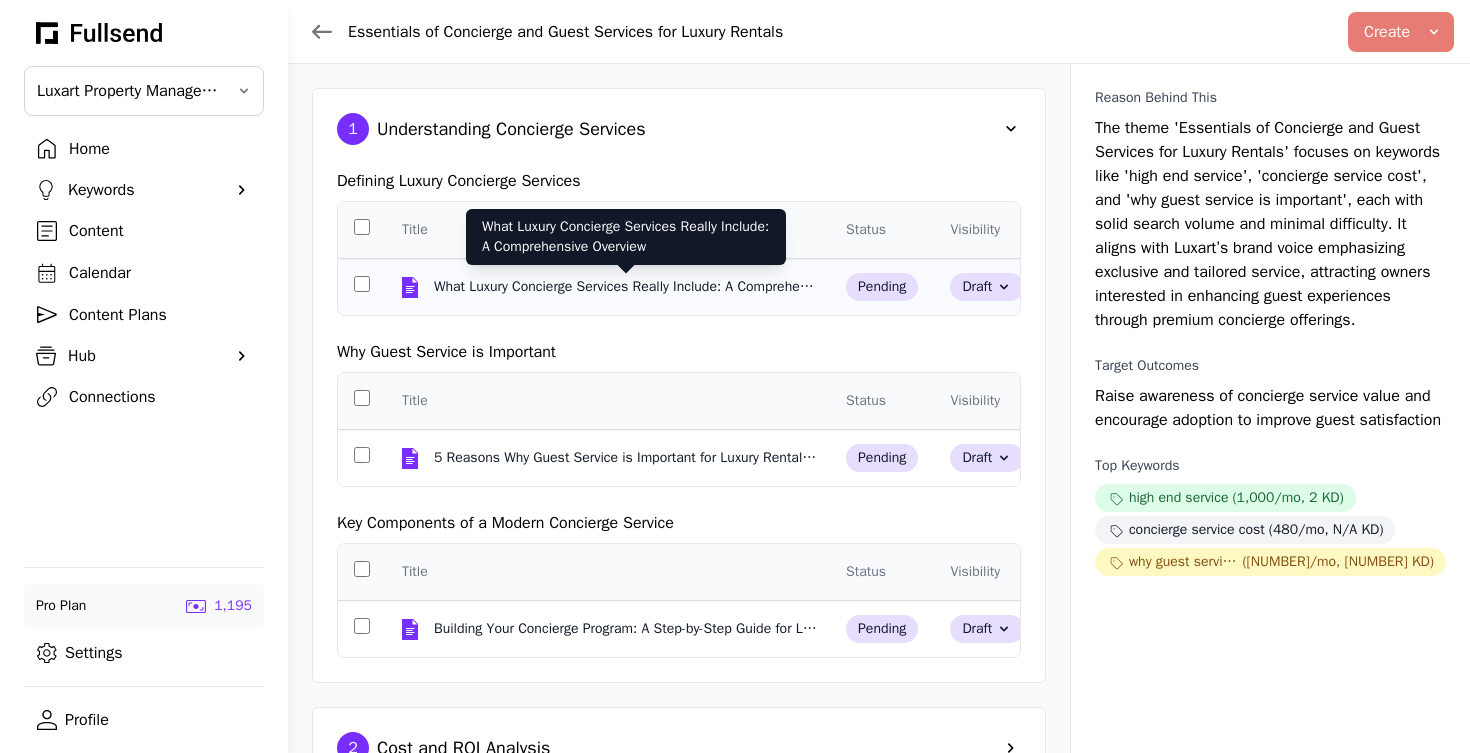 click on "What Luxury Concierge Services Really Include: A Comprehensive Overview" at bounding box center [626, 287] 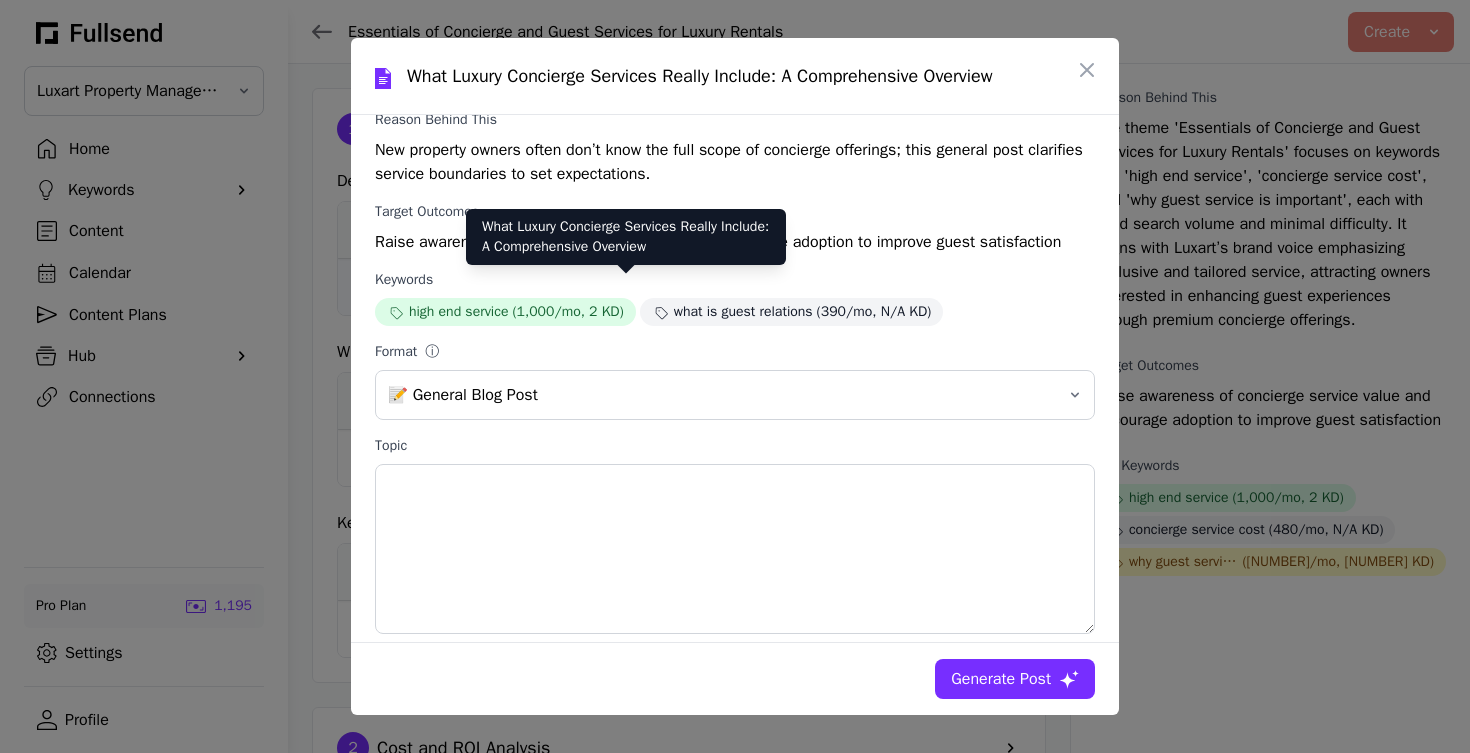 scroll, scrollTop: 105, scrollLeft: 0, axis: vertical 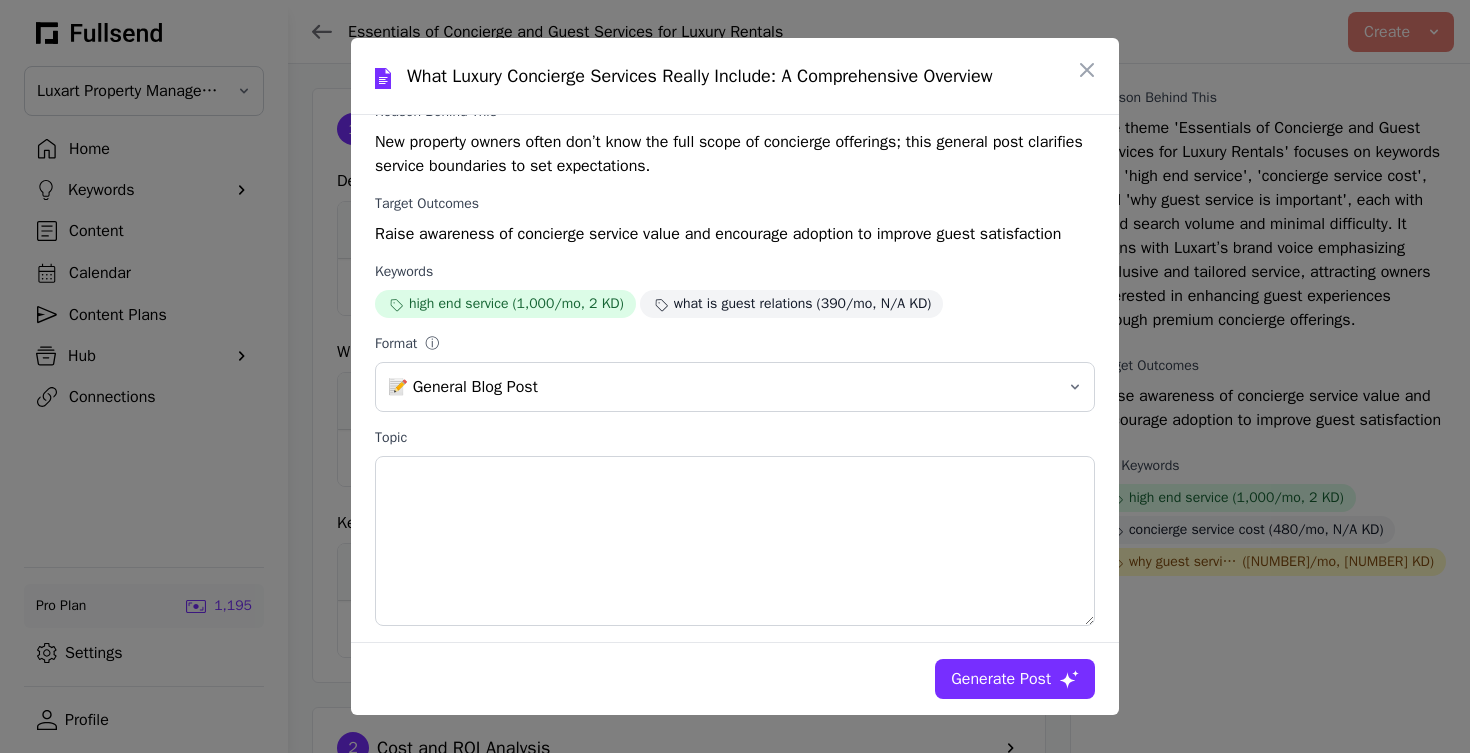 click on "Generate Post" at bounding box center [1001, 679] 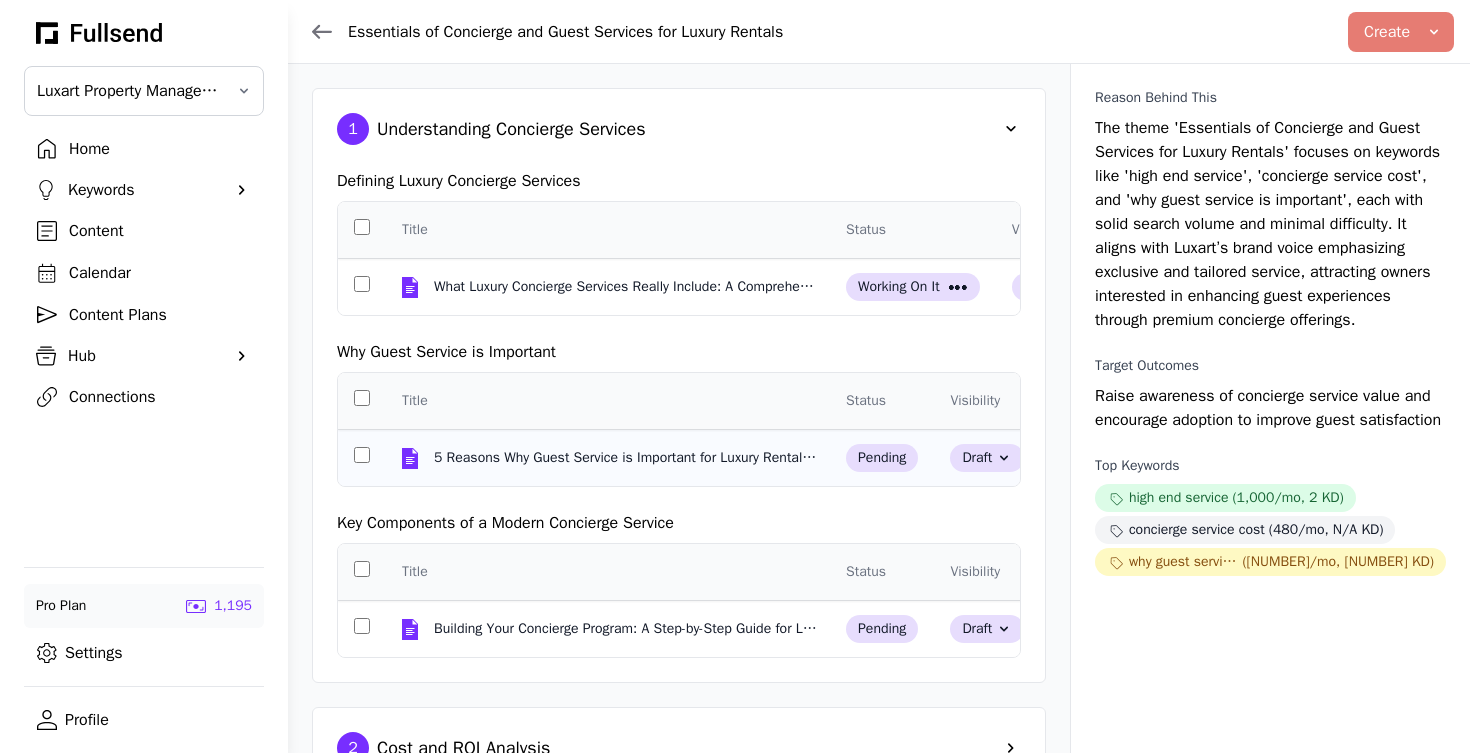 scroll, scrollTop: 0, scrollLeft: 0, axis: both 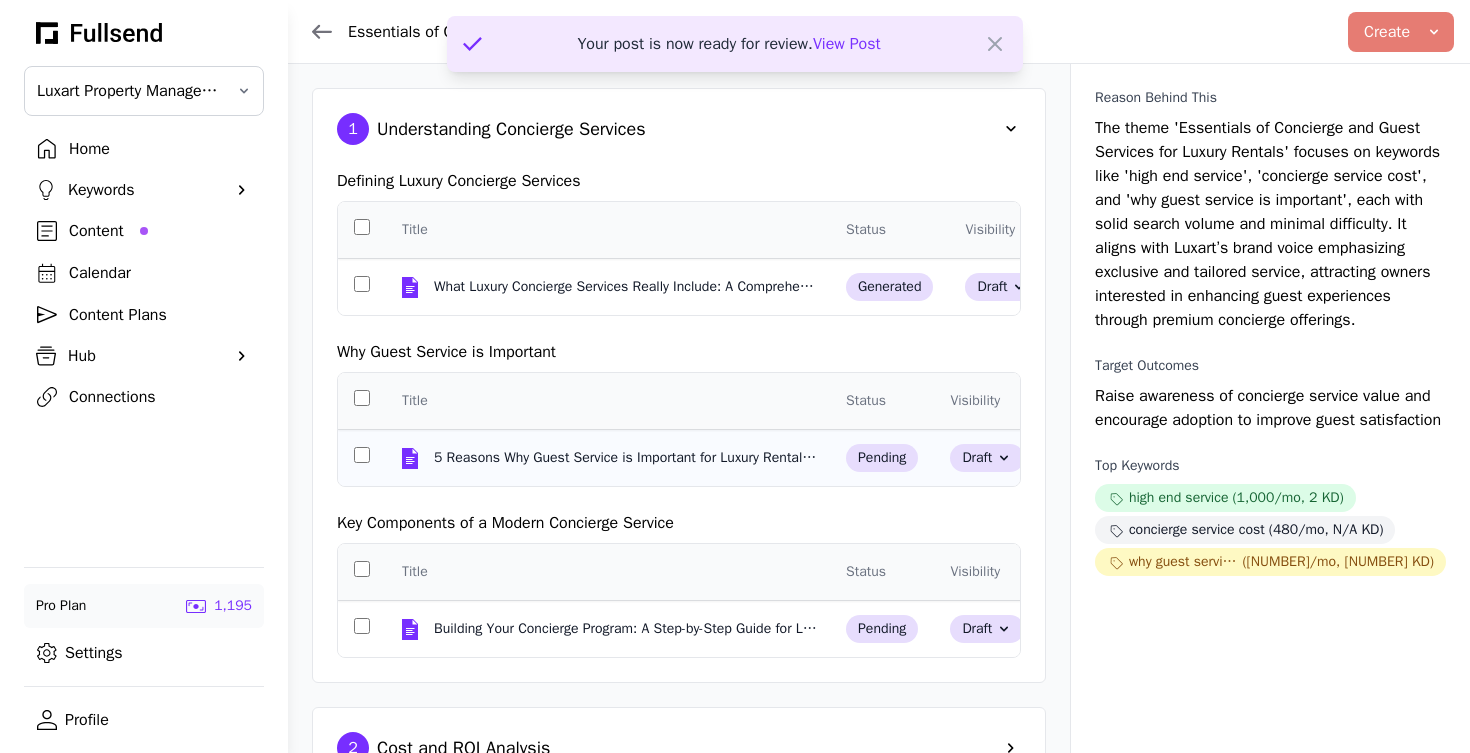 click on "5 Reasons Why Guest Service is Important for Luxury Rental Success" 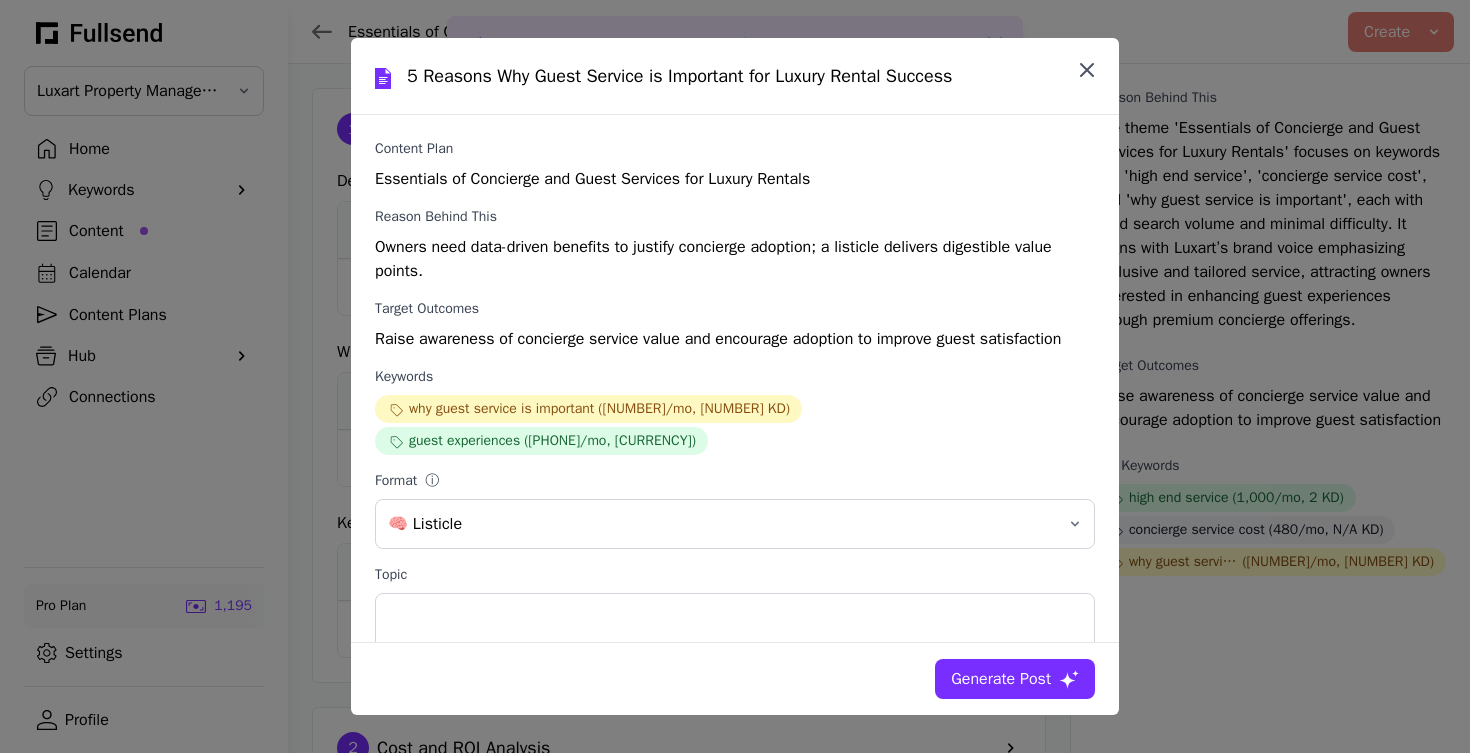 click 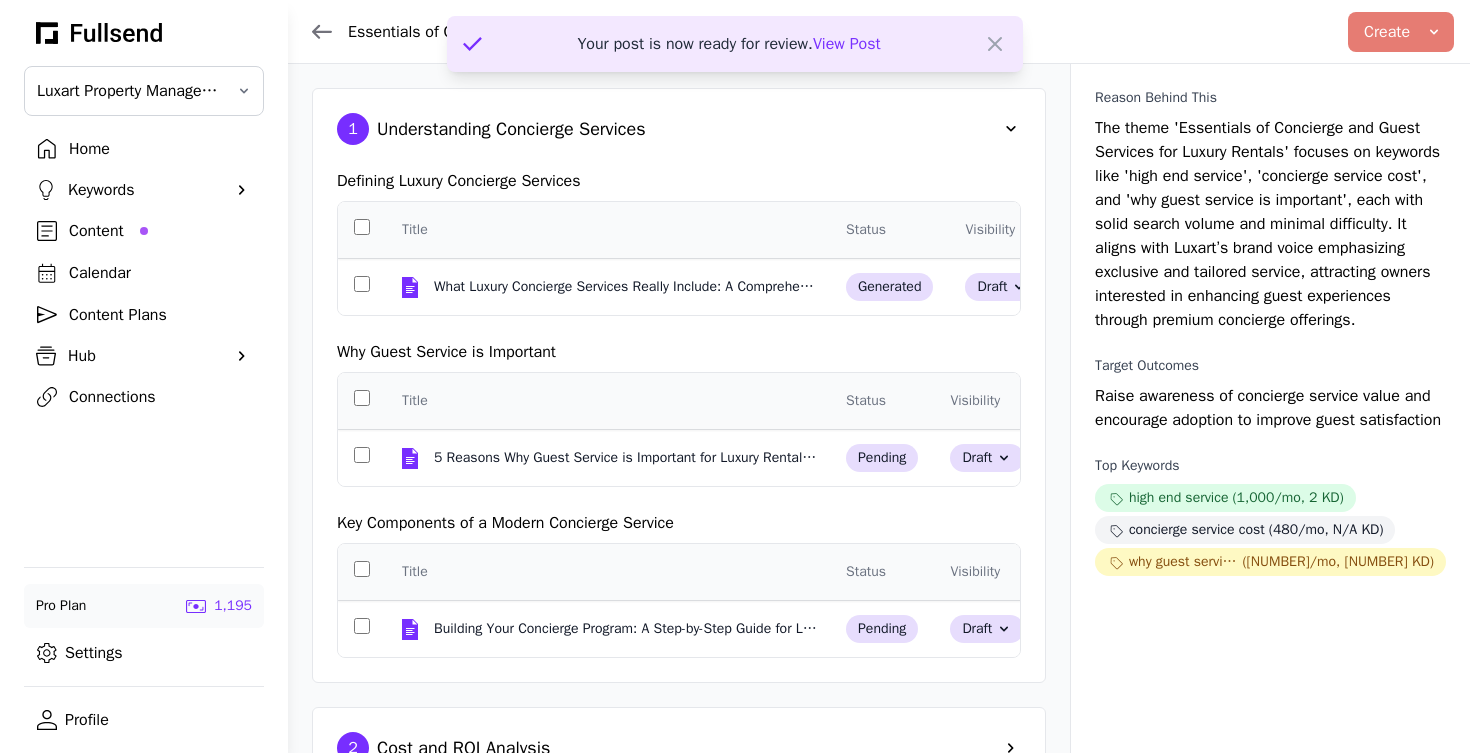 click on "Content" at bounding box center (160, 231) 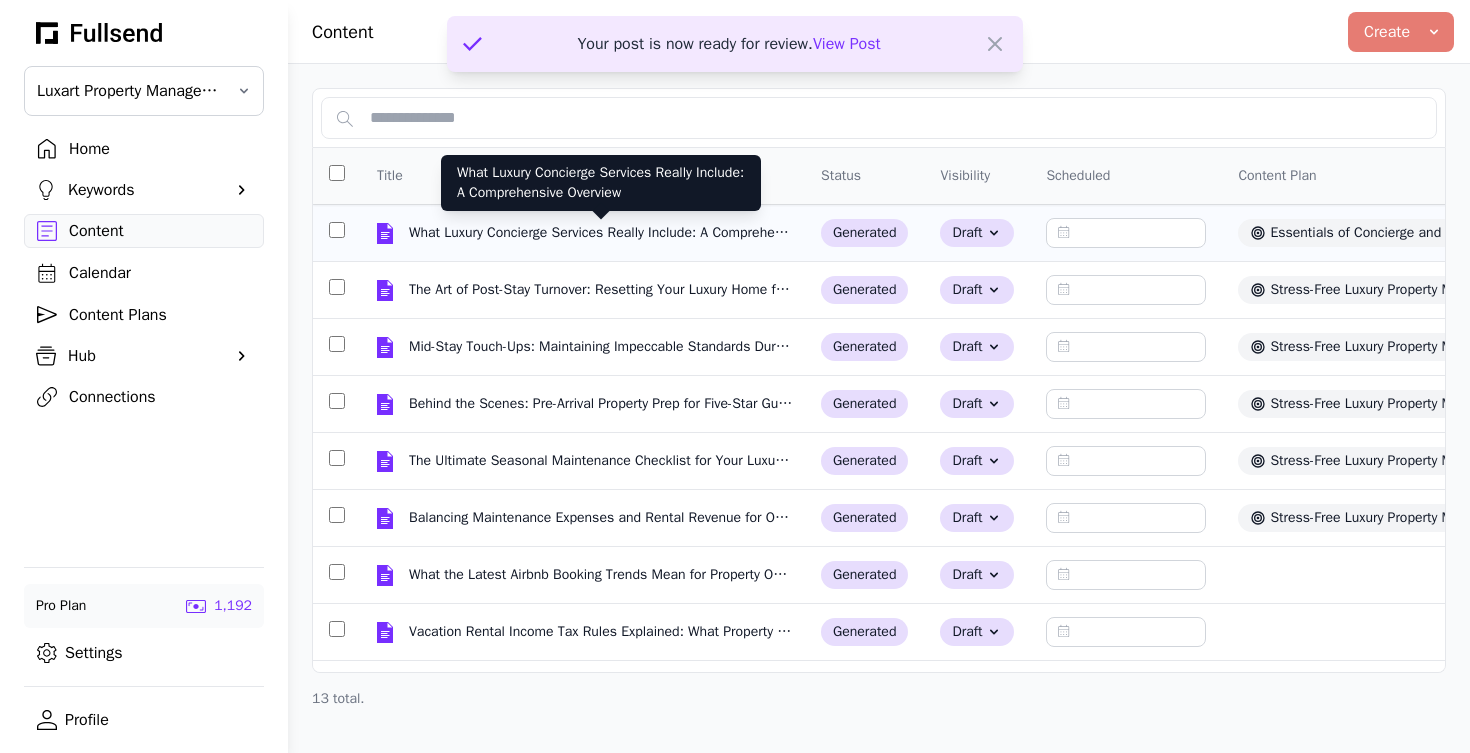 click on "What Luxury Concierge Services Really Include: A Comprehensive Overview" at bounding box center (601, 233) 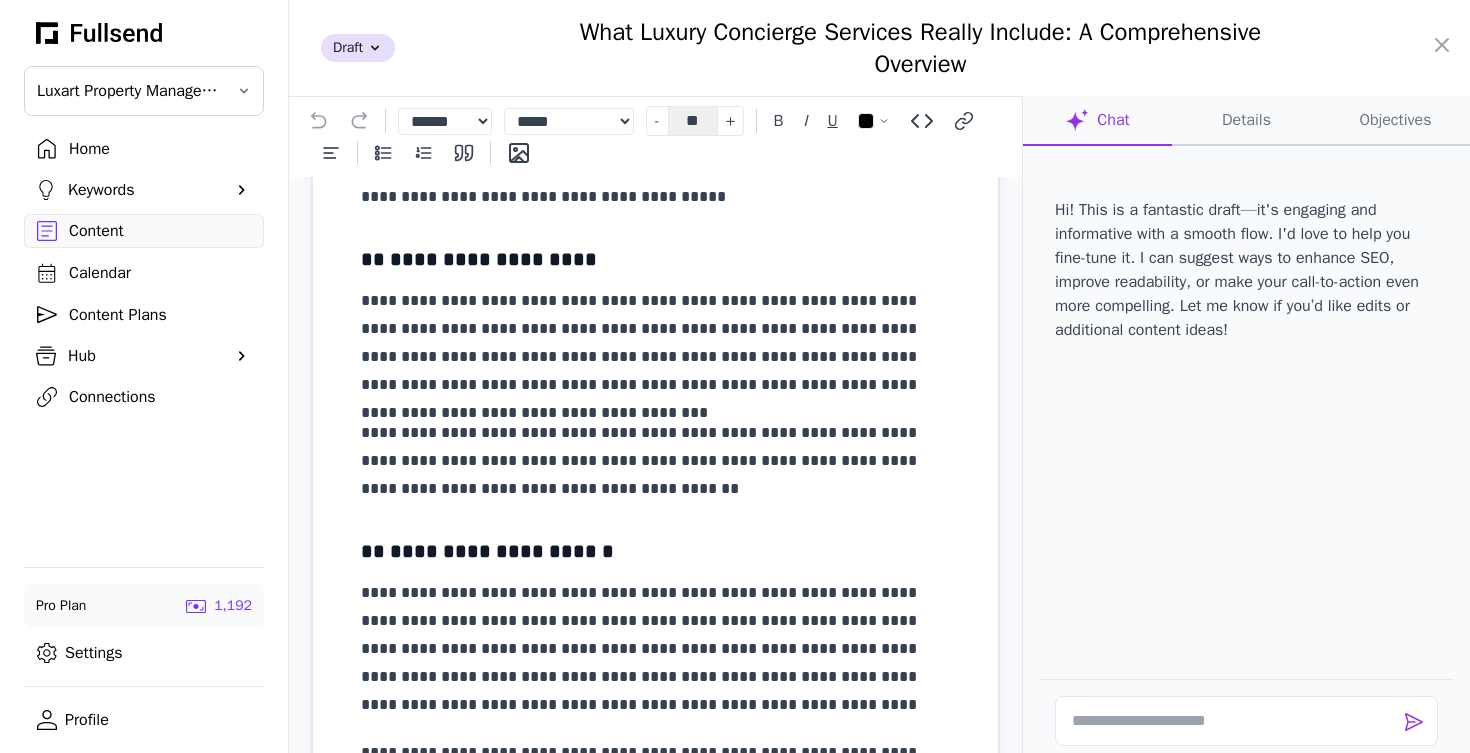 scroll, scrollTop: 1216, scrollLeft: 0, axis: vertical 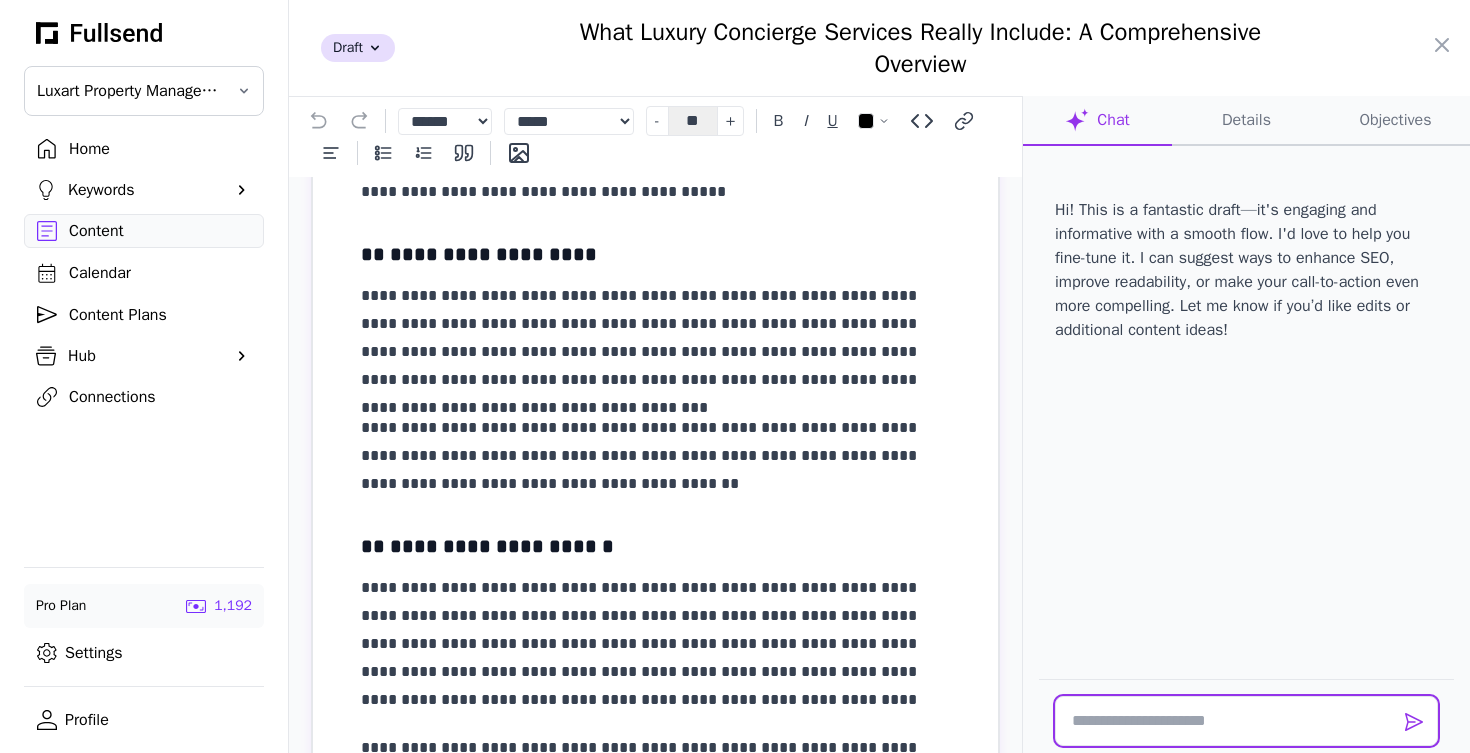 click at bounding box center (1246, 721) 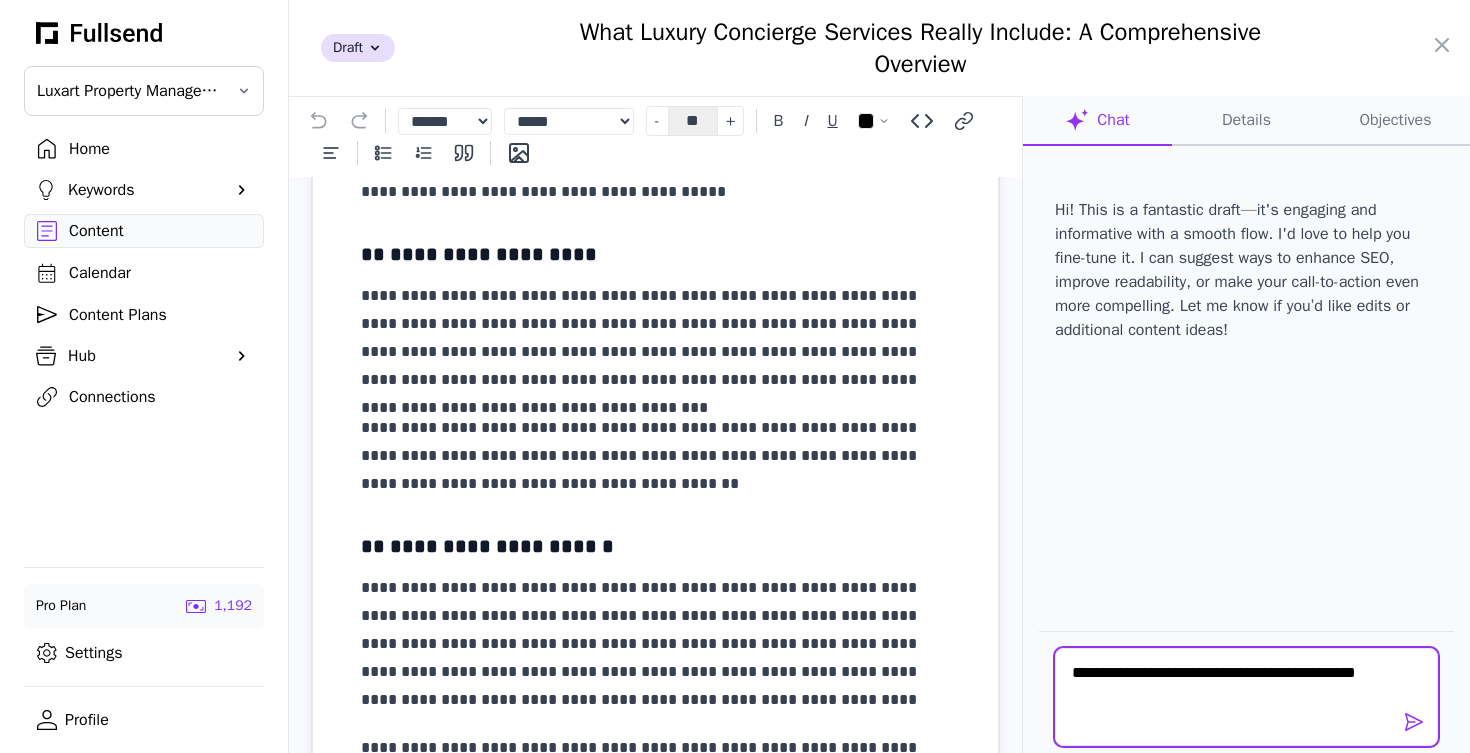scroll, scrollTop: 0, scrollLeft: 0, axis: both 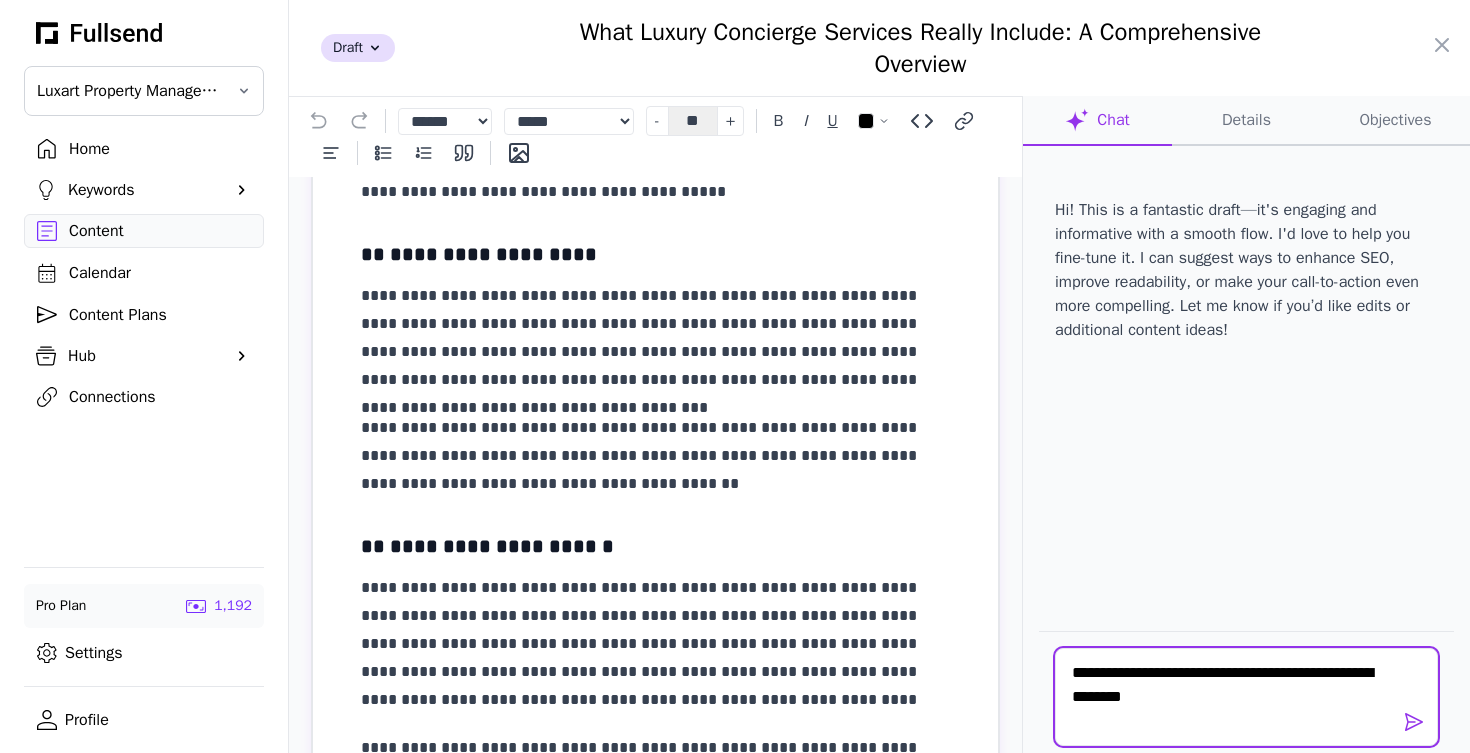 type on "**********" 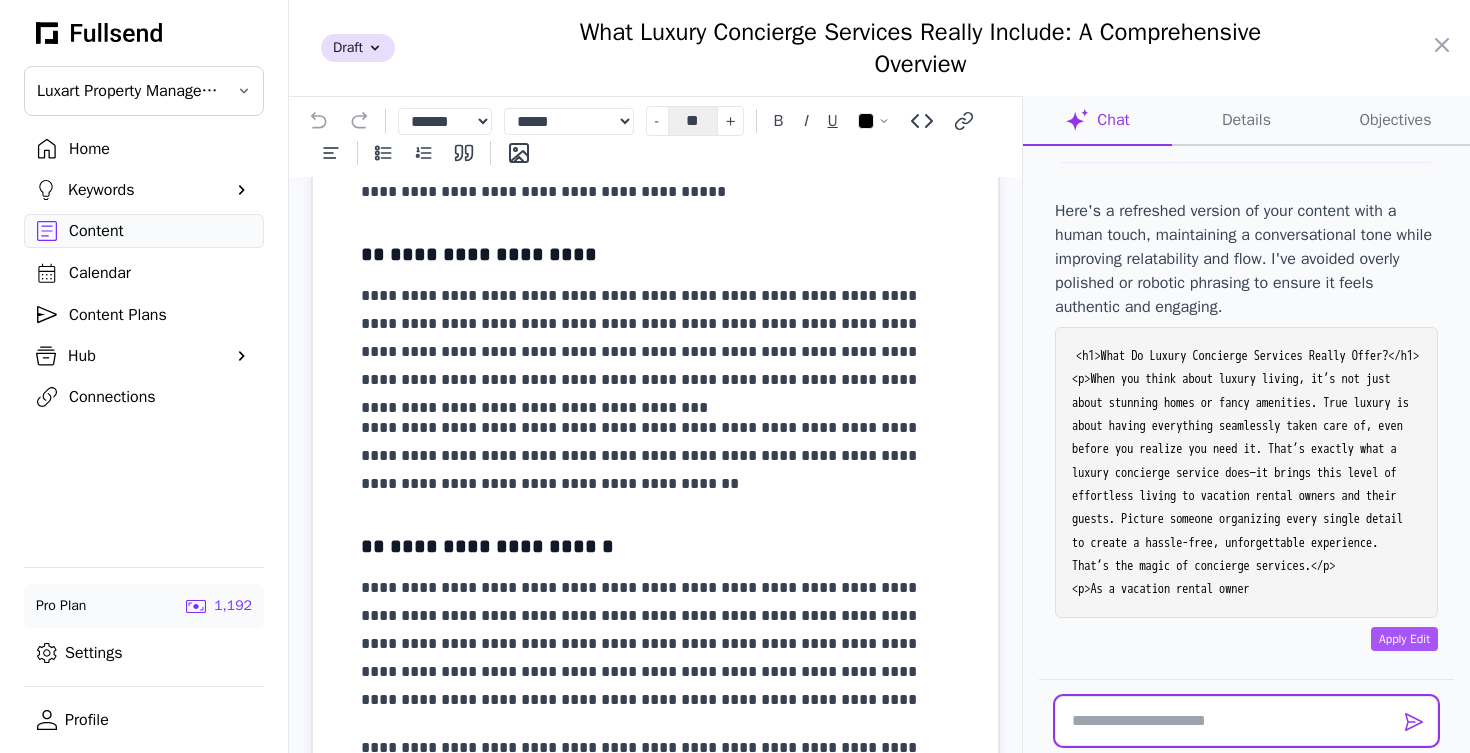 scroll, scrollTop: 391, scrollLeft: 0, axis: vertical 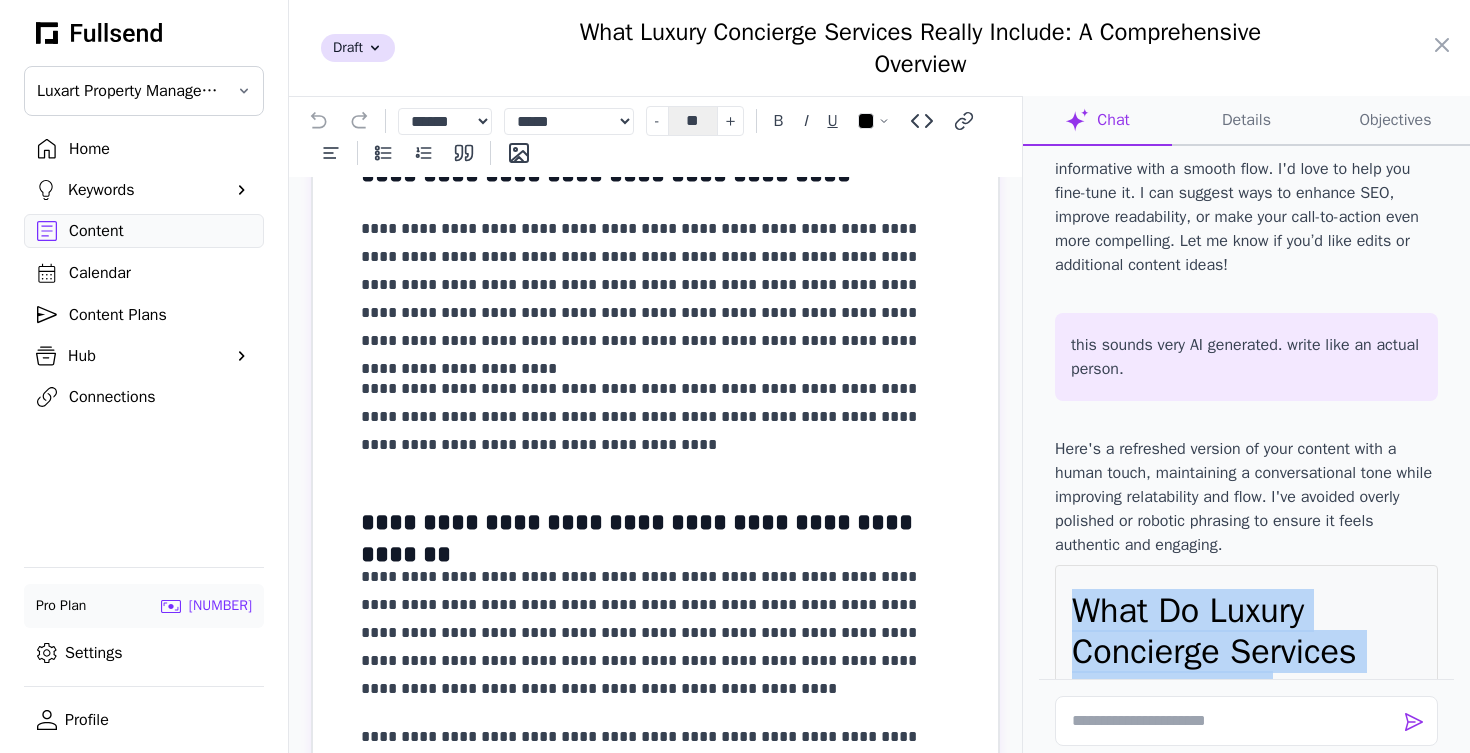 drag, startPoint x: 1235, startPoint y: 537, endPoint x: 1068, endPoint y: 579, distance: 172.20047 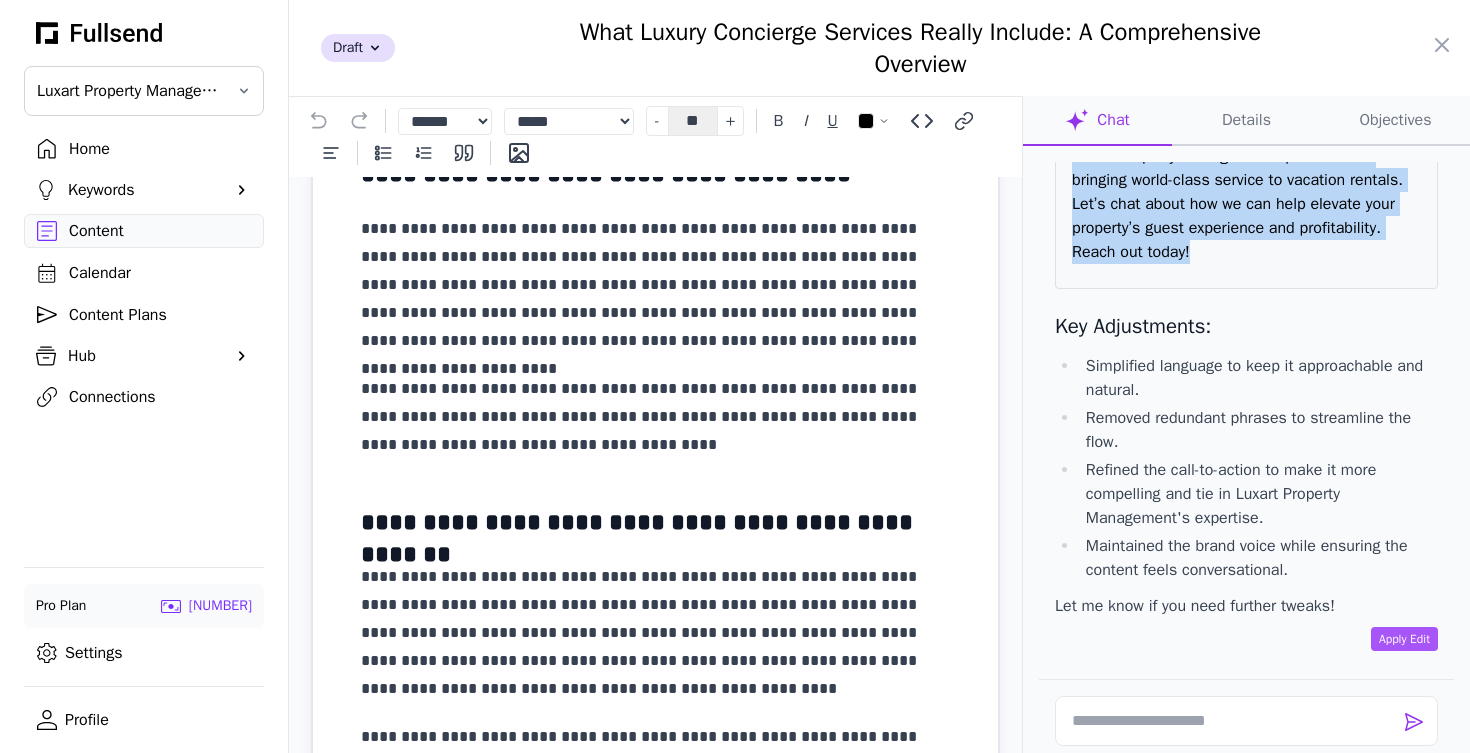 scroll, scrollTop: 4195, scrollLeft: 0, axis: vertical 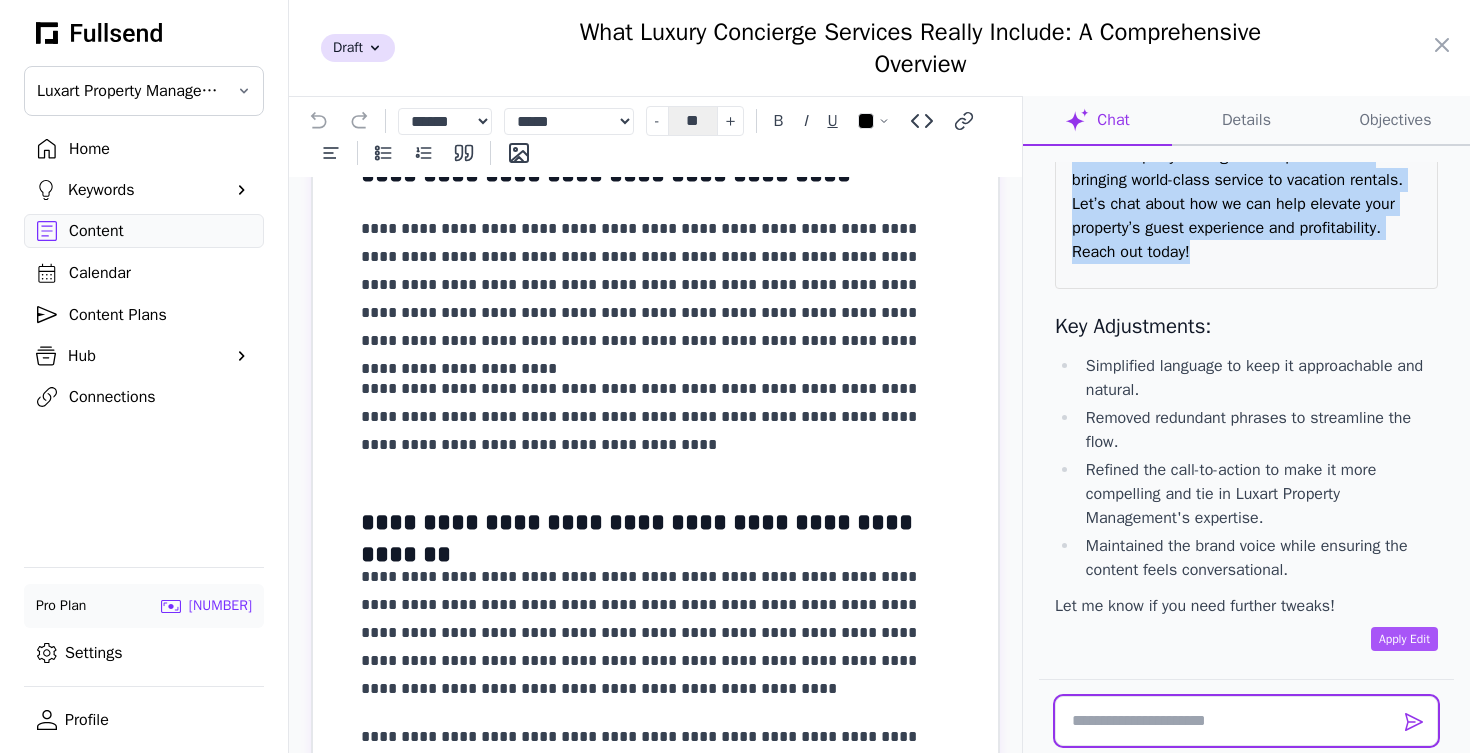 click at bounding box center [1246, 721] 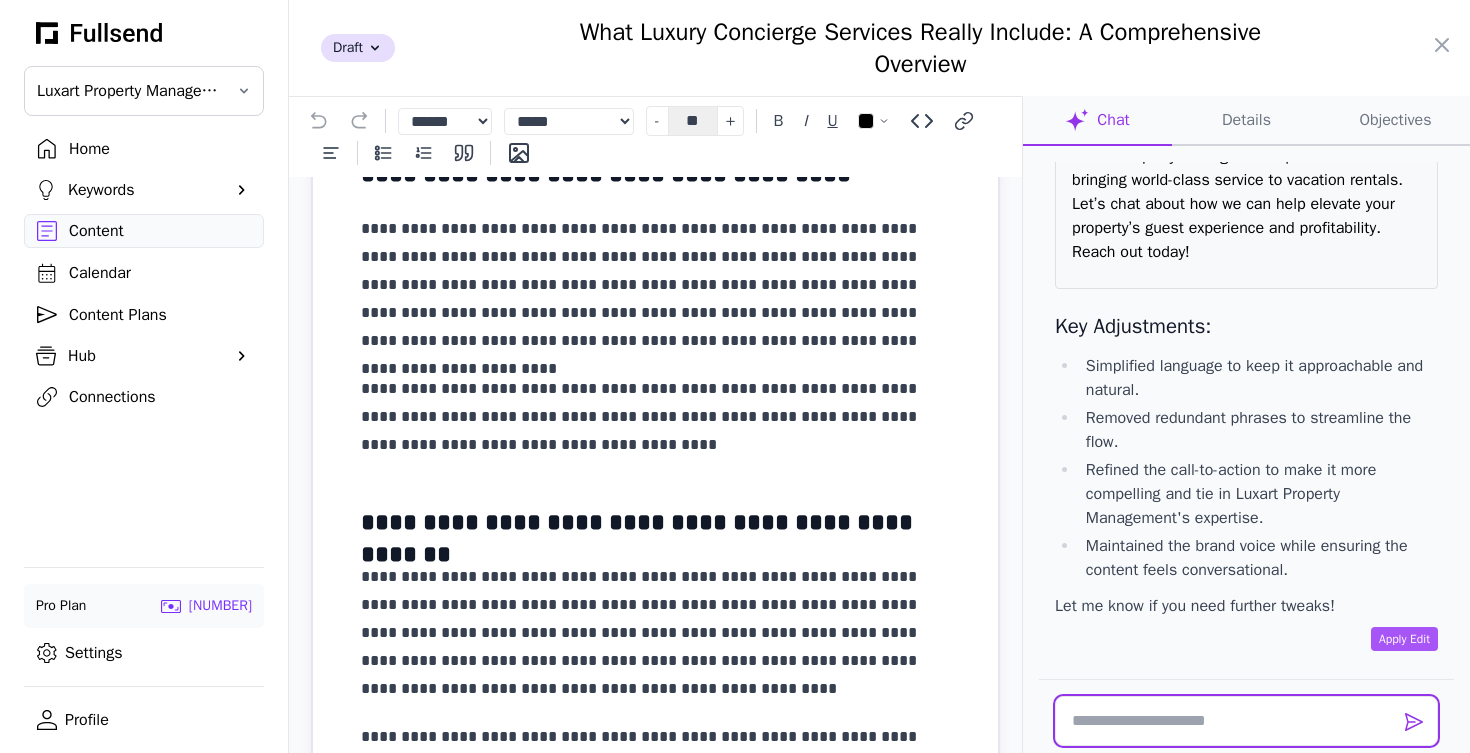paste on "**********" 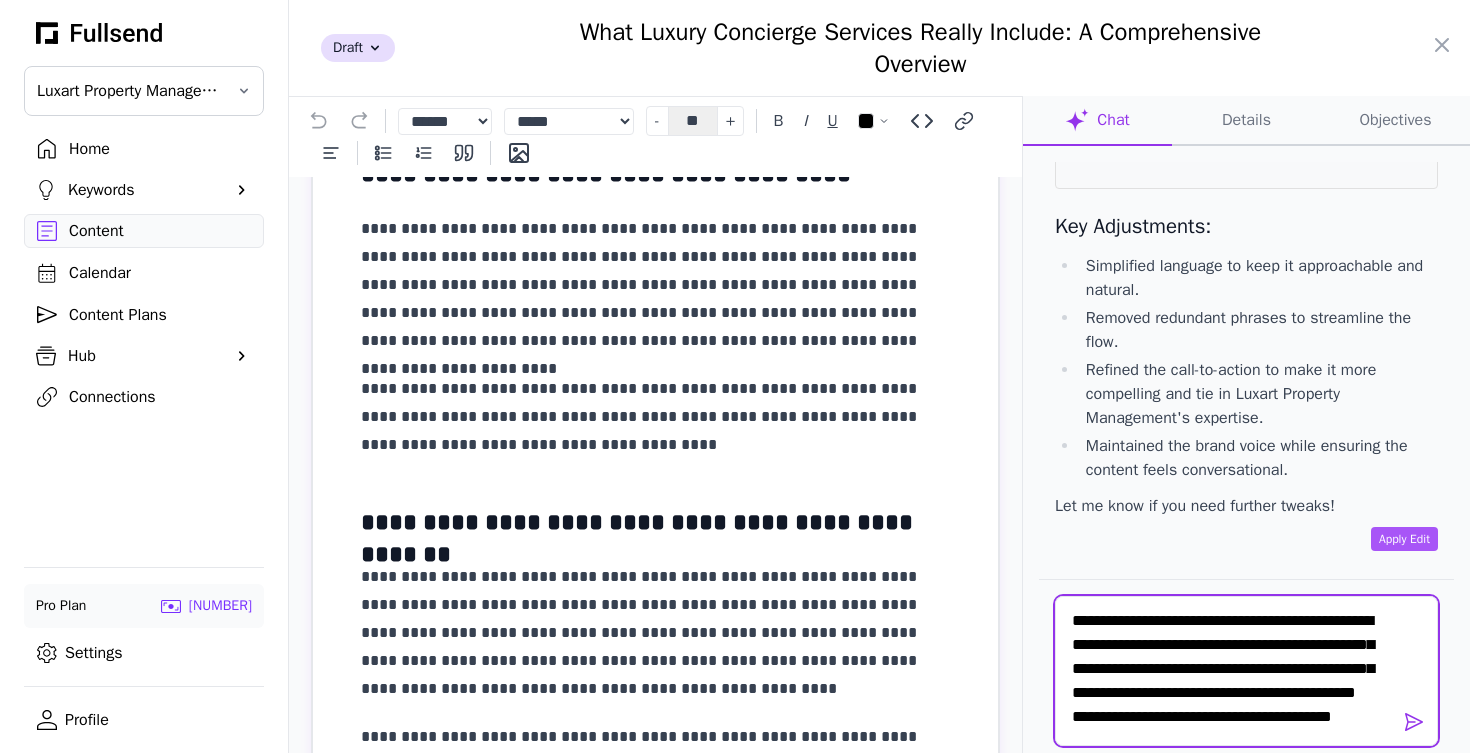 scroll, scrollTop: 228, scrollLeft: 0, axis: vertical 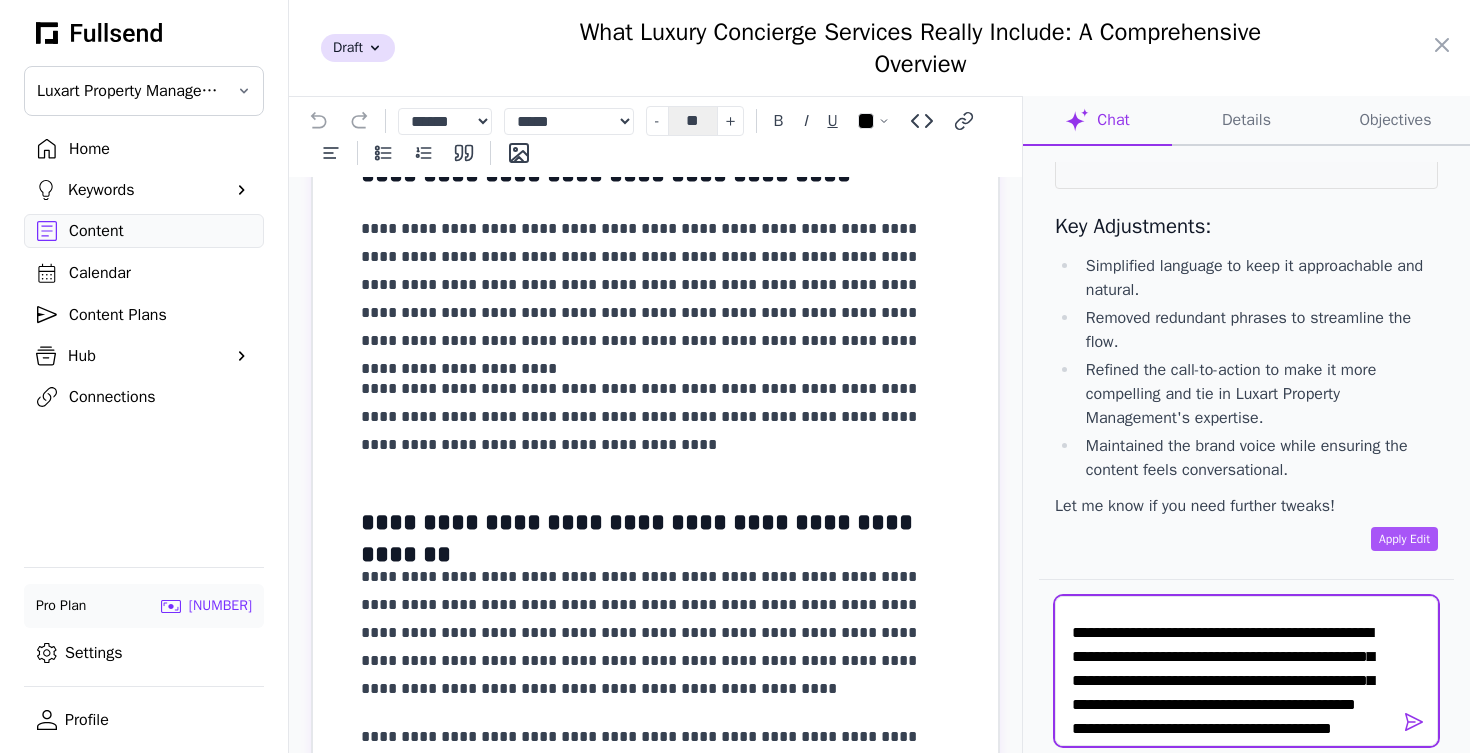 click at bounding box center (1246, 671) 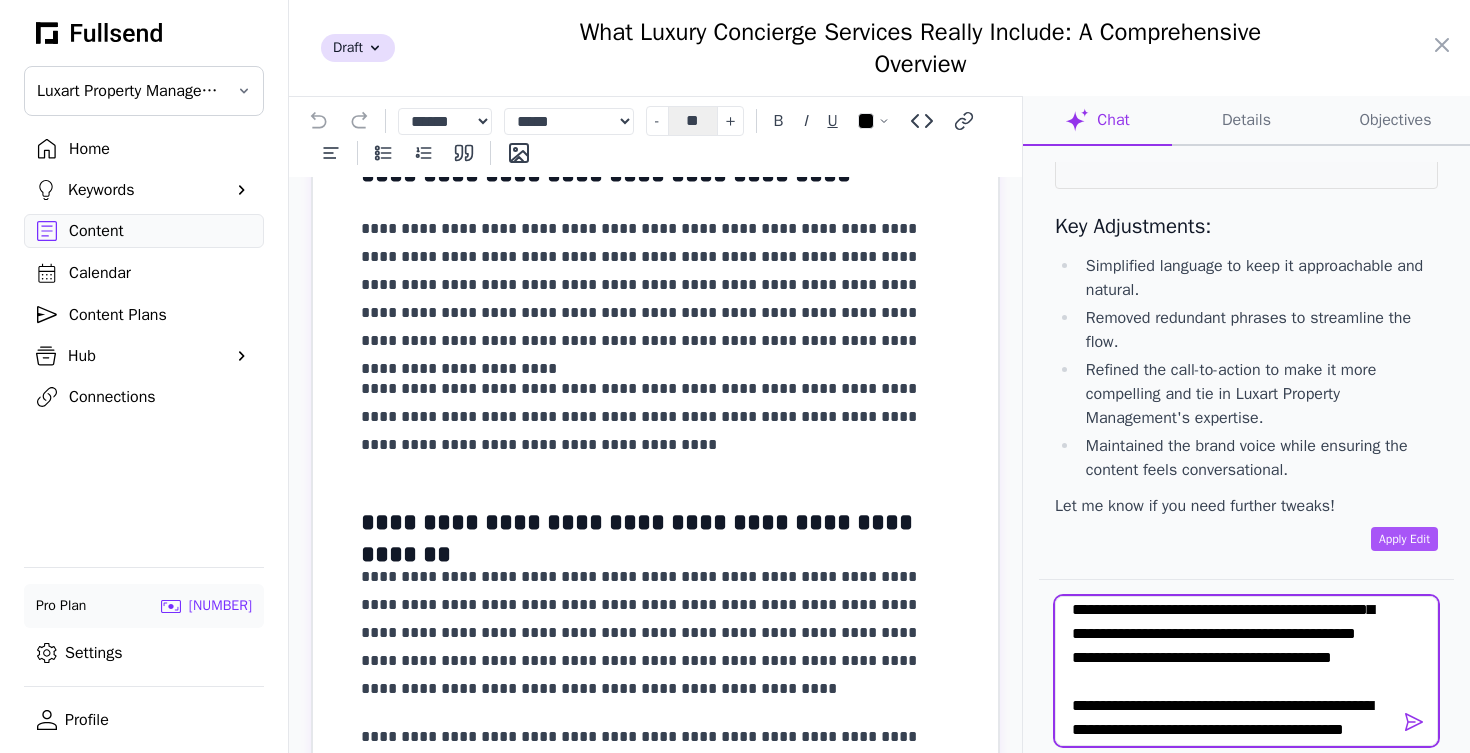 scroll, scrollTop: 280, scrollLeft: 0, axis: vertical 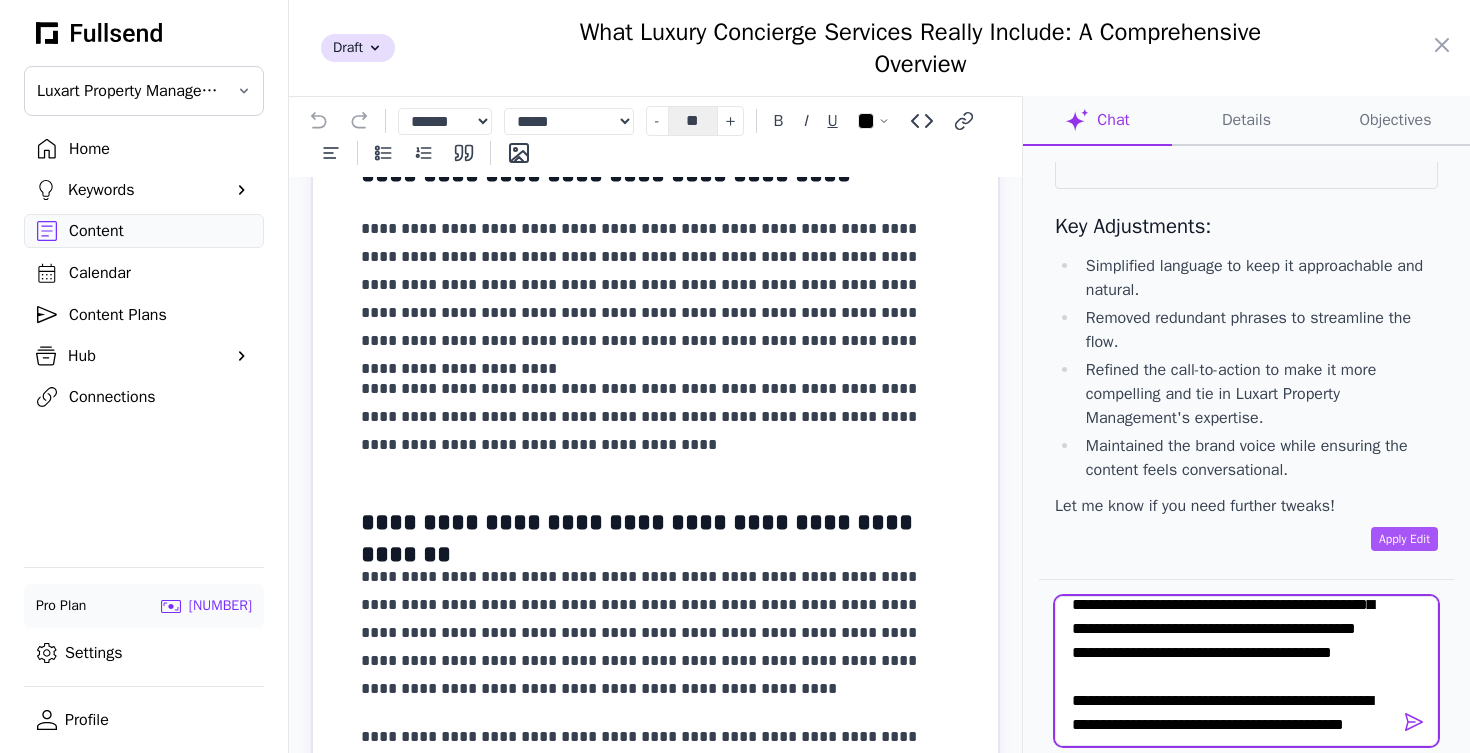 drag, startPoint x: 1279, startPoint y: 698, endPoint x: 1056, endPoint y: 604, distance: 242.00206 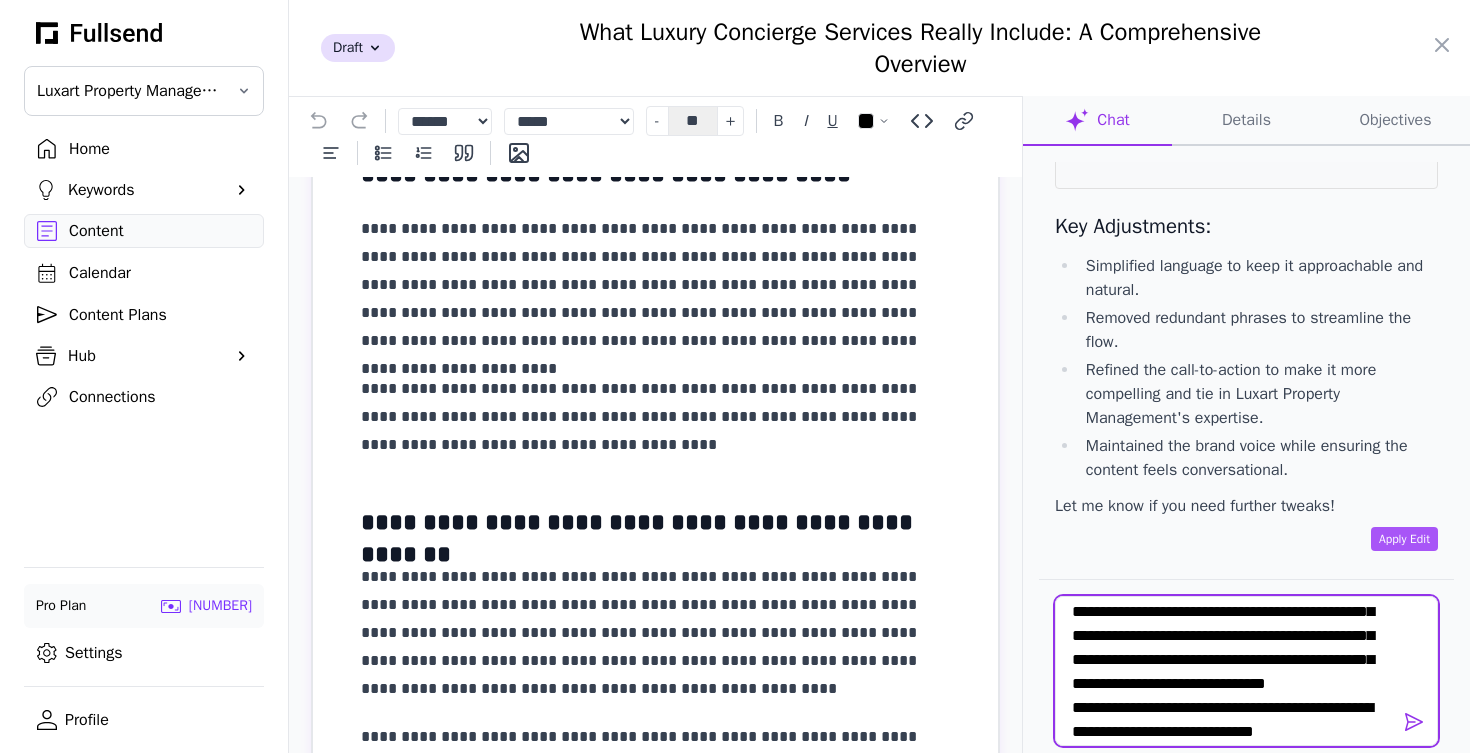 scroll, scrollTop: 379, scrollLeft: 0, axis: vertical 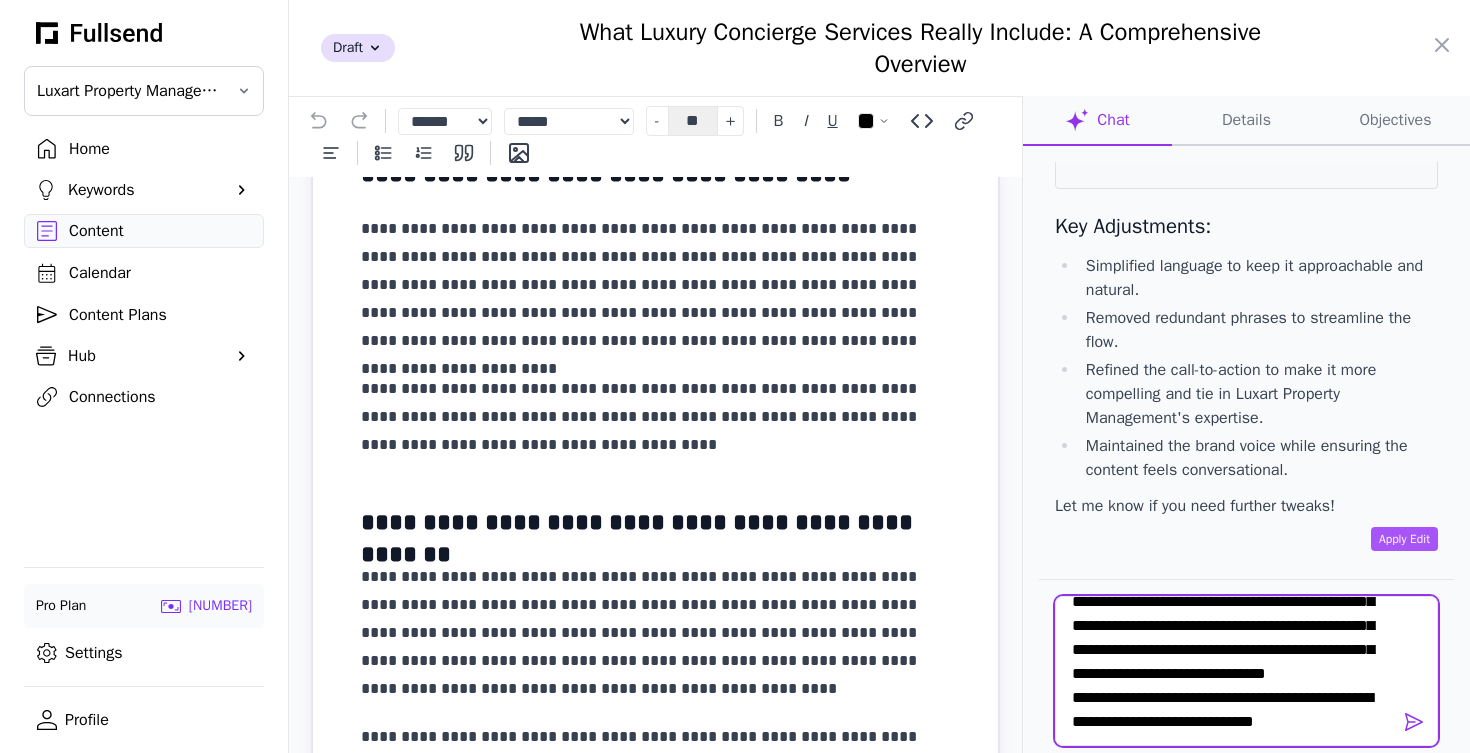 click at bounding box center [1246, 671] 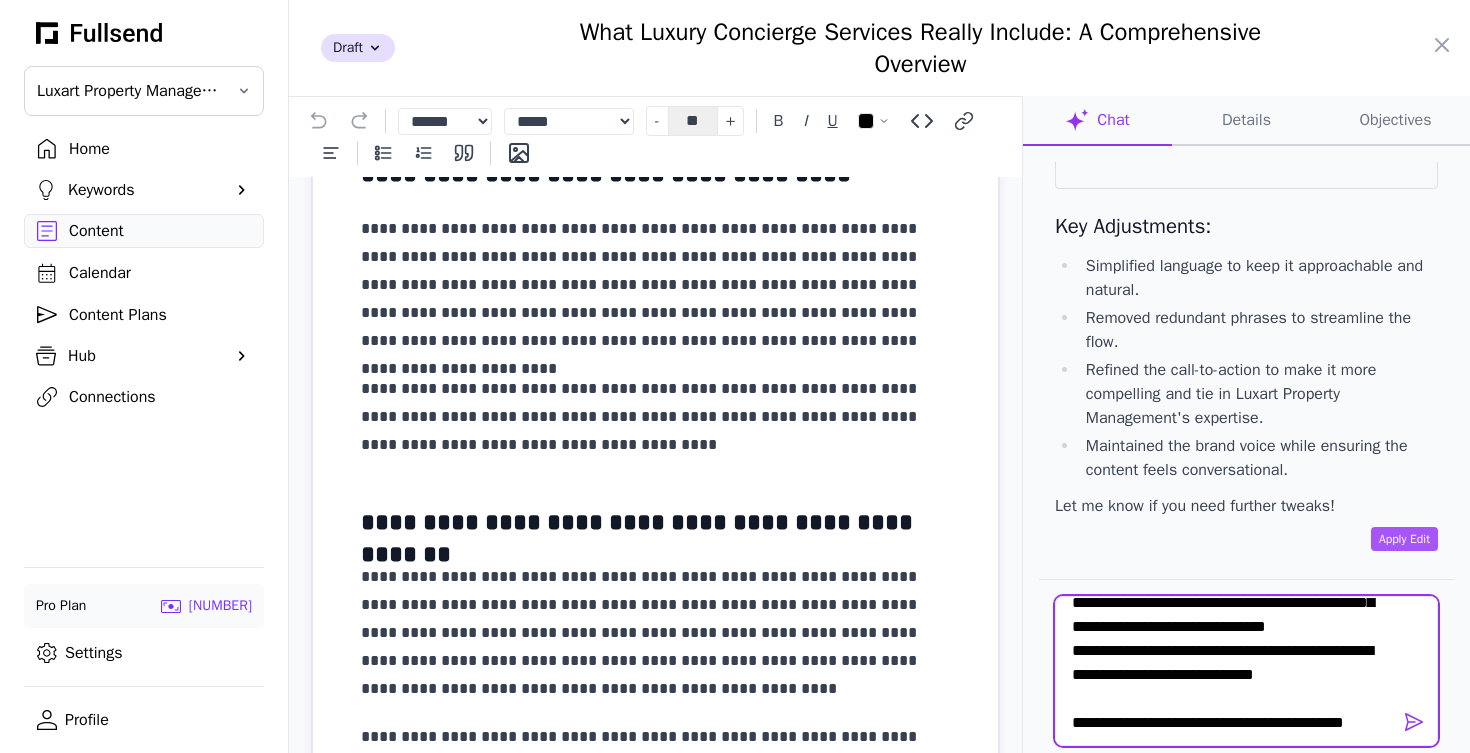 scroll, scrollTop: 437, scrollLeft: 0, axis: vertical 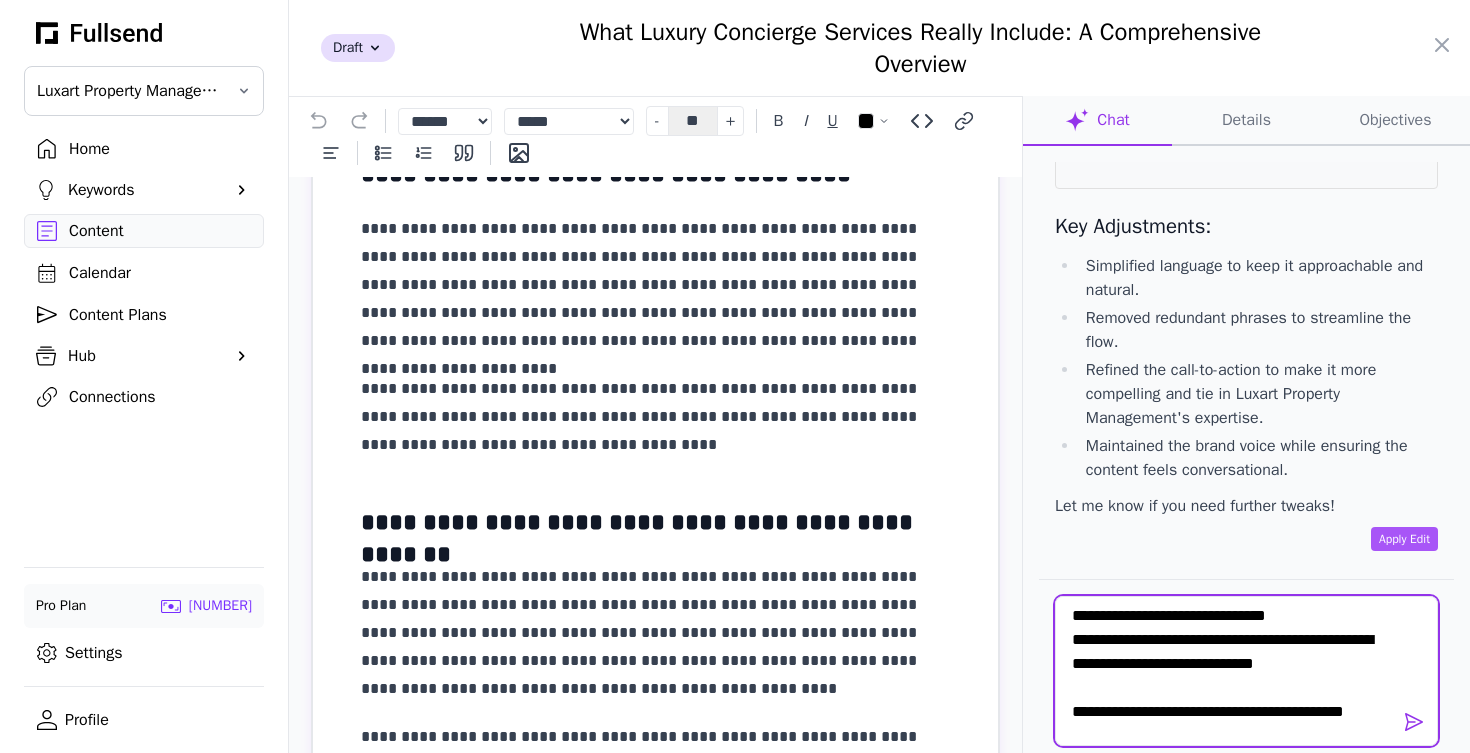 drag, startPoint x: 1072, startPoint y: 619, endPoint x: 1374, endPoint y: 729, distance: 321.4094 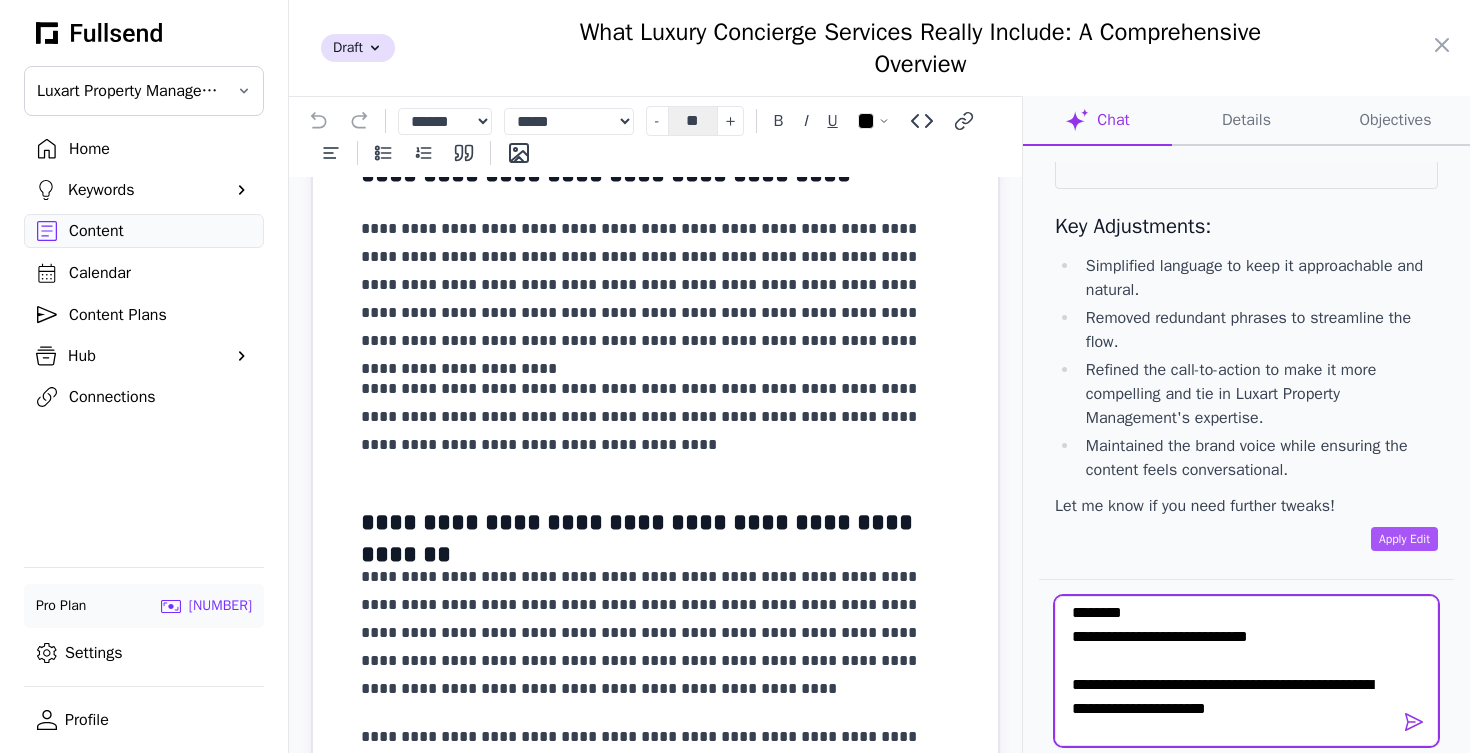 scroll, scrollTop: 584, scrollLeft: 0, axis: vertical 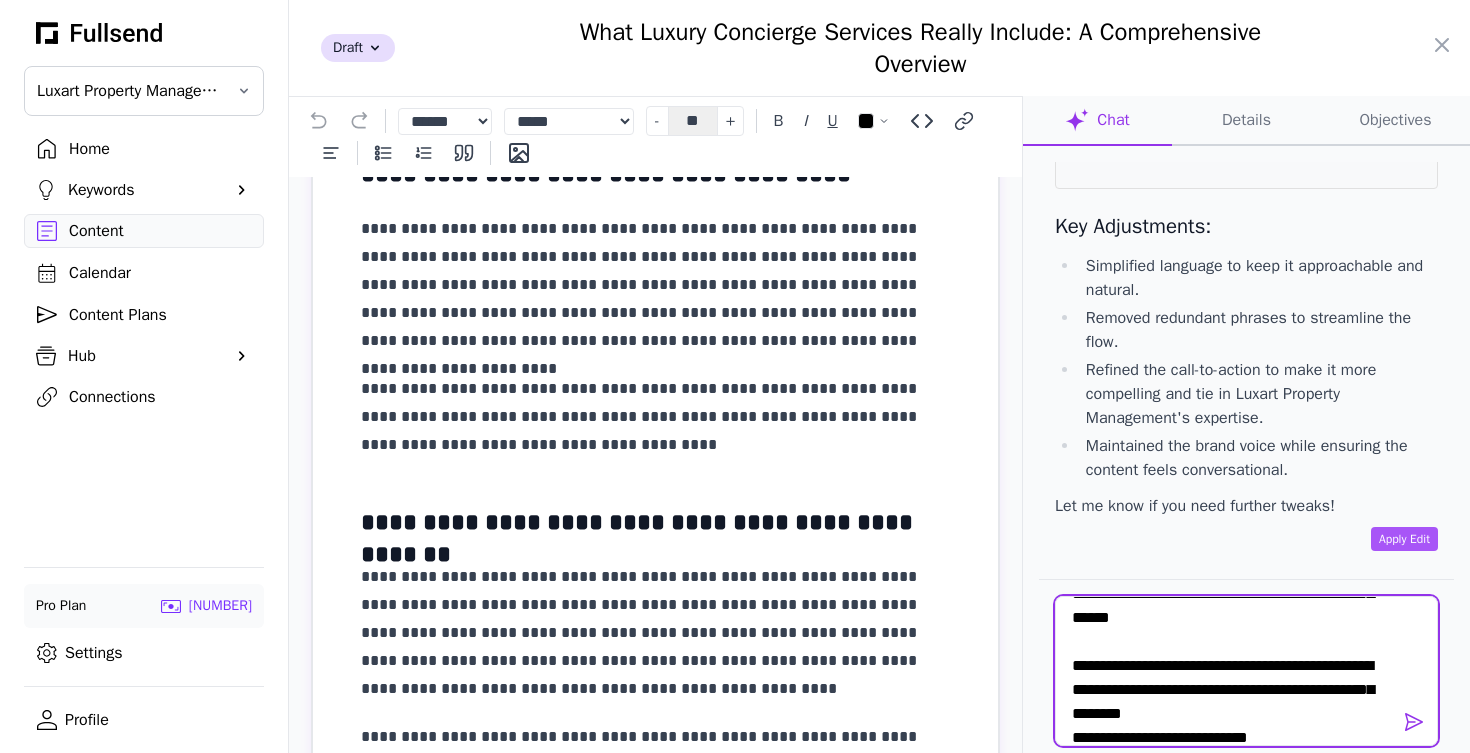 drag, startPoint x: 1267, startPoint y: 711, endPoint x: 1060, endPoint y: 609, distance: 230.76611 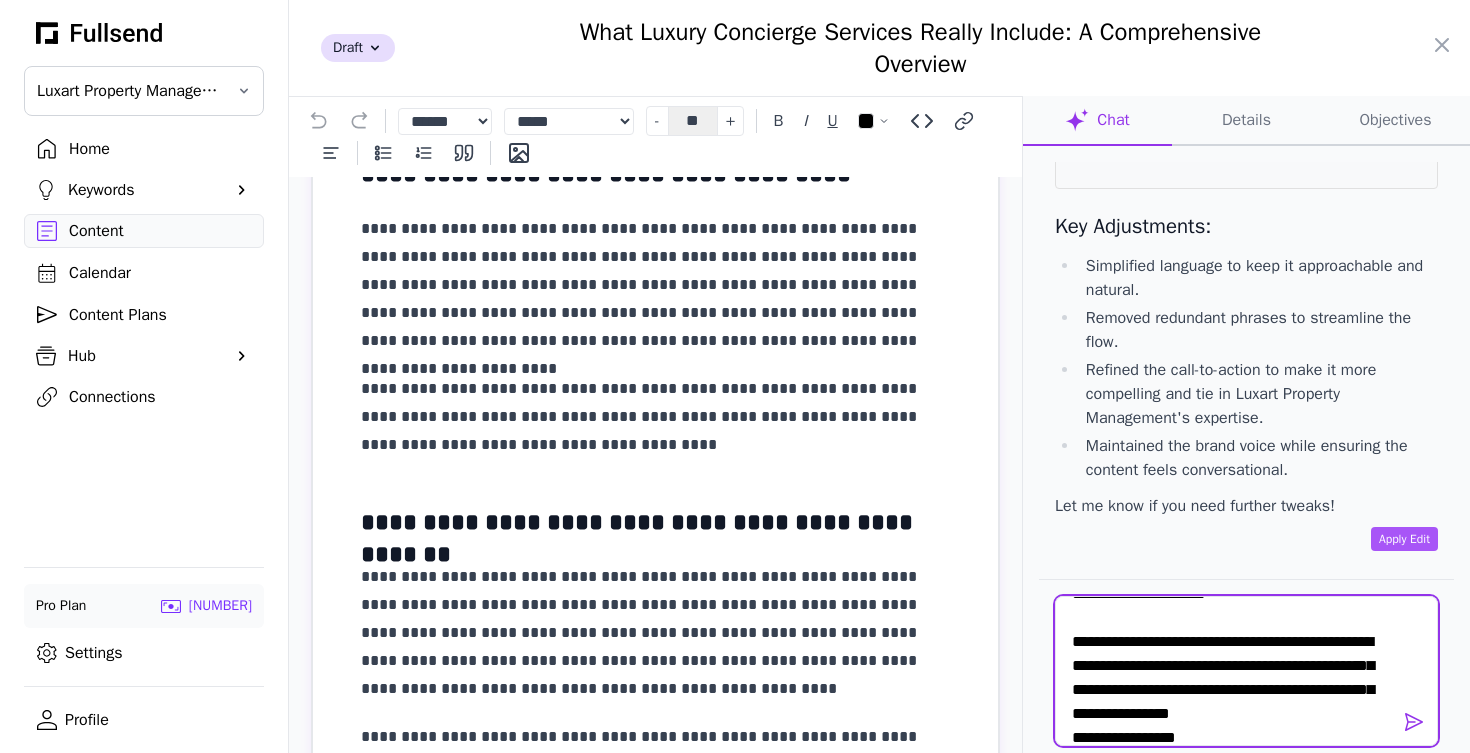 scroll, scrollTop: 465, scrollLeft: 0, axis: vertical 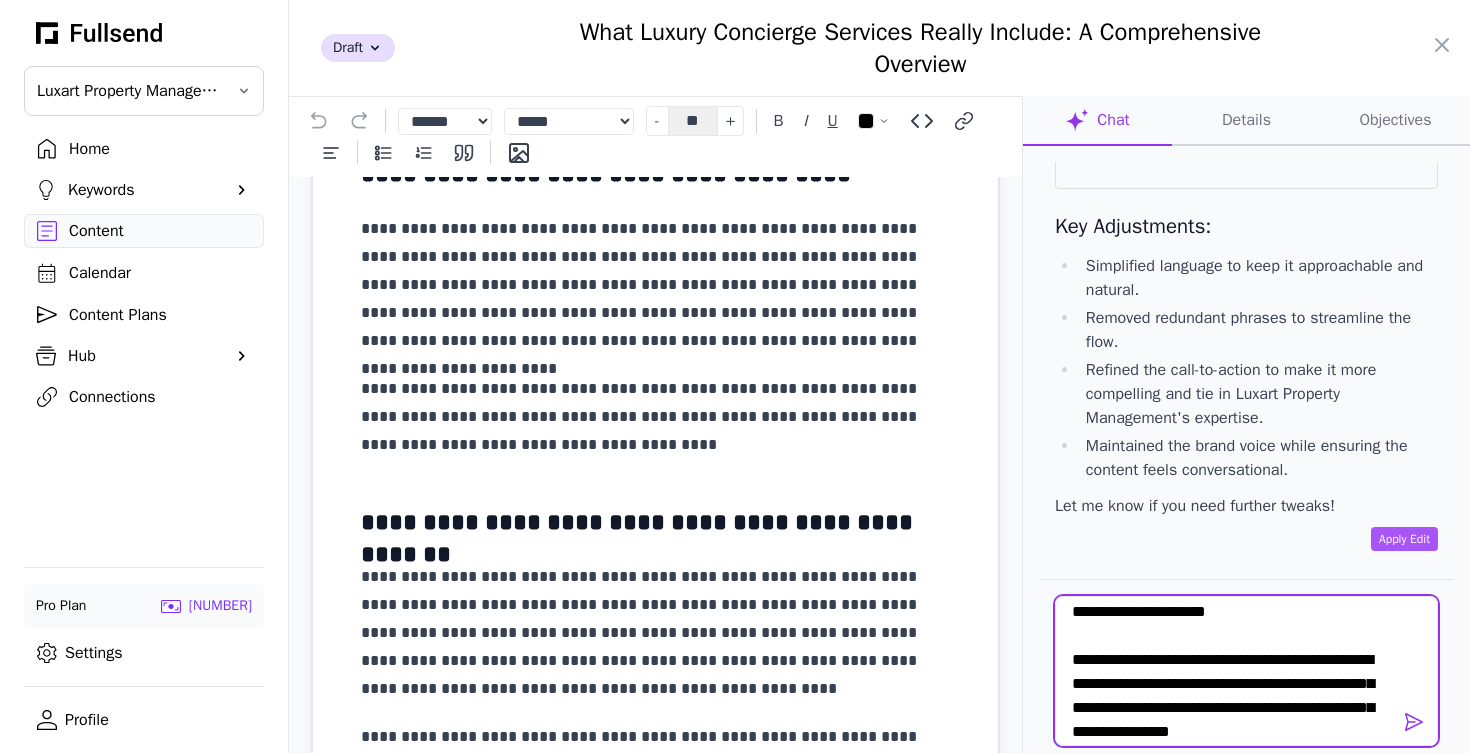 click at bounding box center (1246, 671) 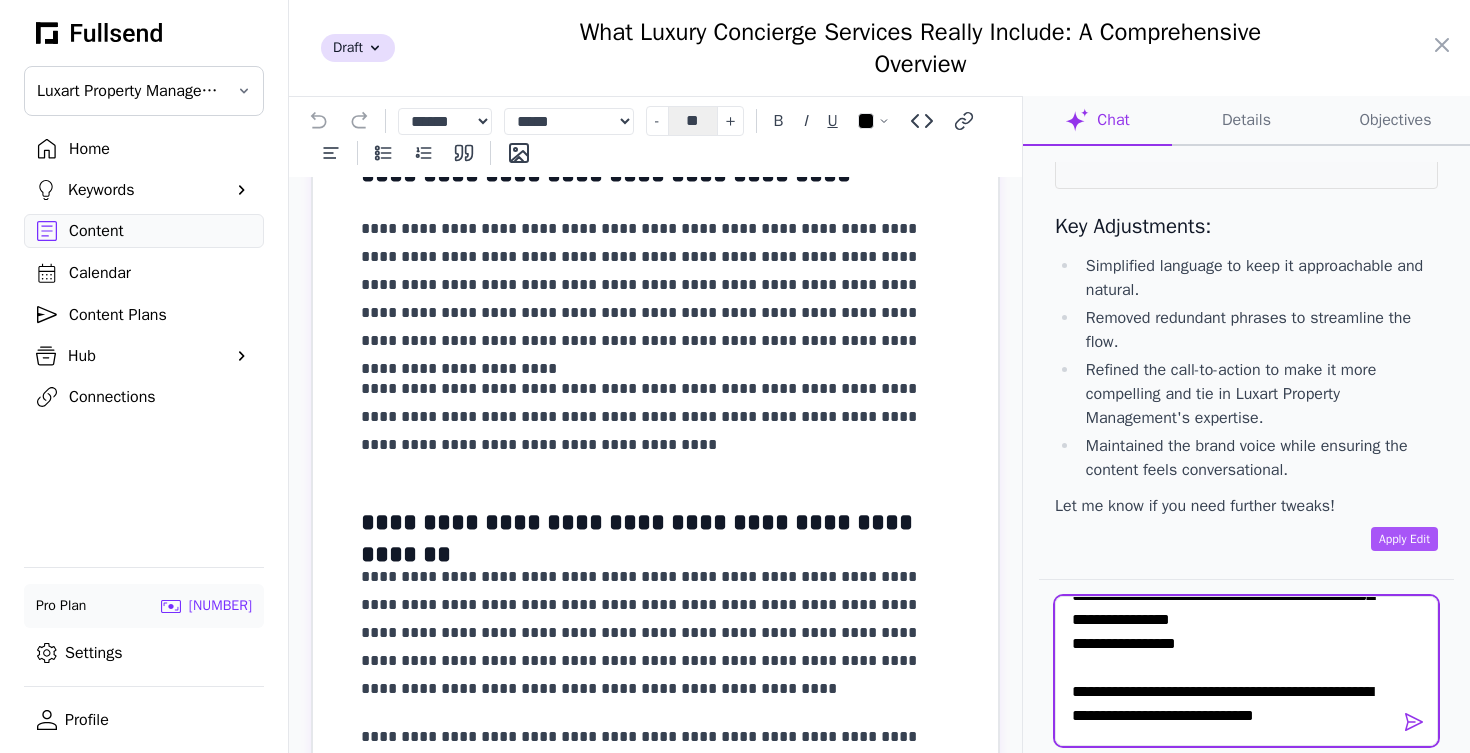 scroll, scrollTop: 576, scrollLeft: 0, axis: vertical 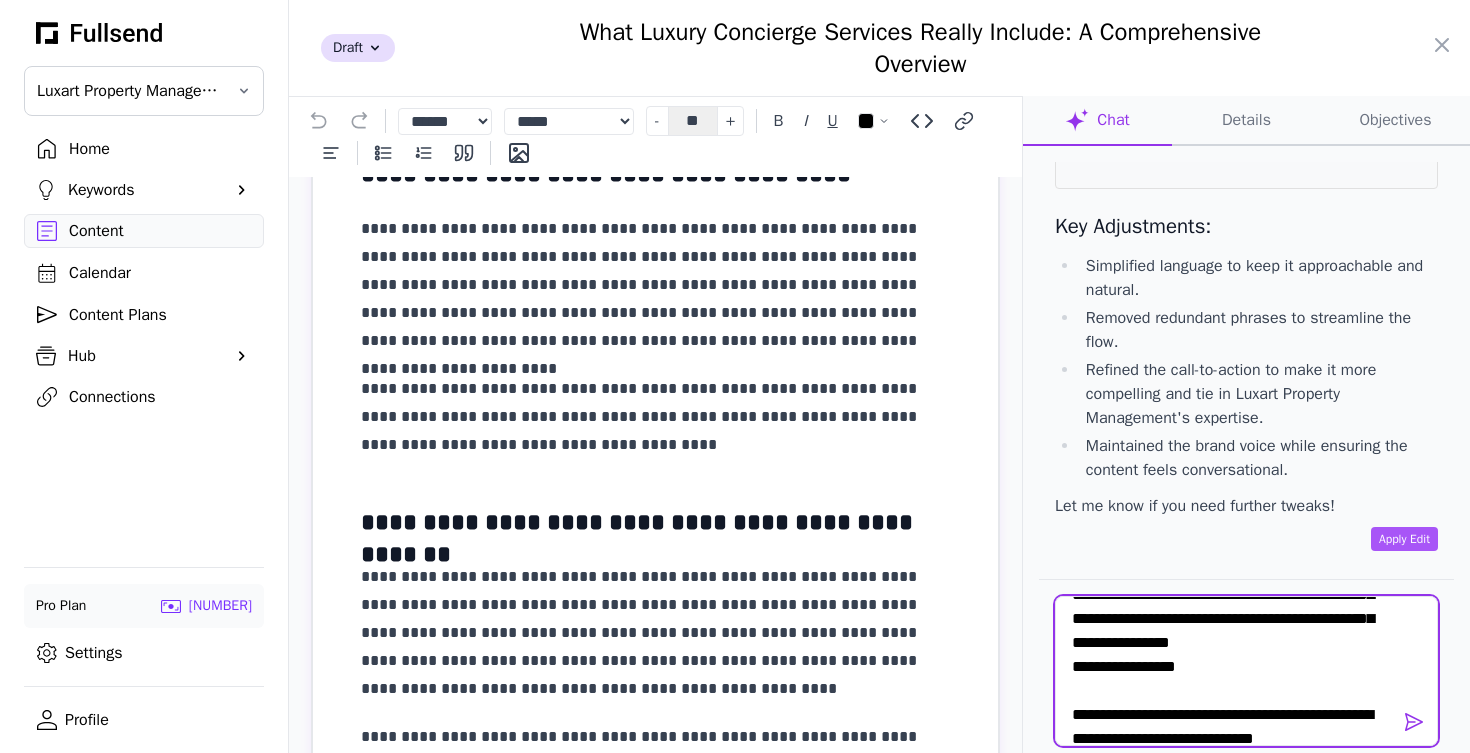 drag, startPoint x: 1387, startPoint y: 714, endPoint x: 1200, endPoint y: 614, distance: 212.05896 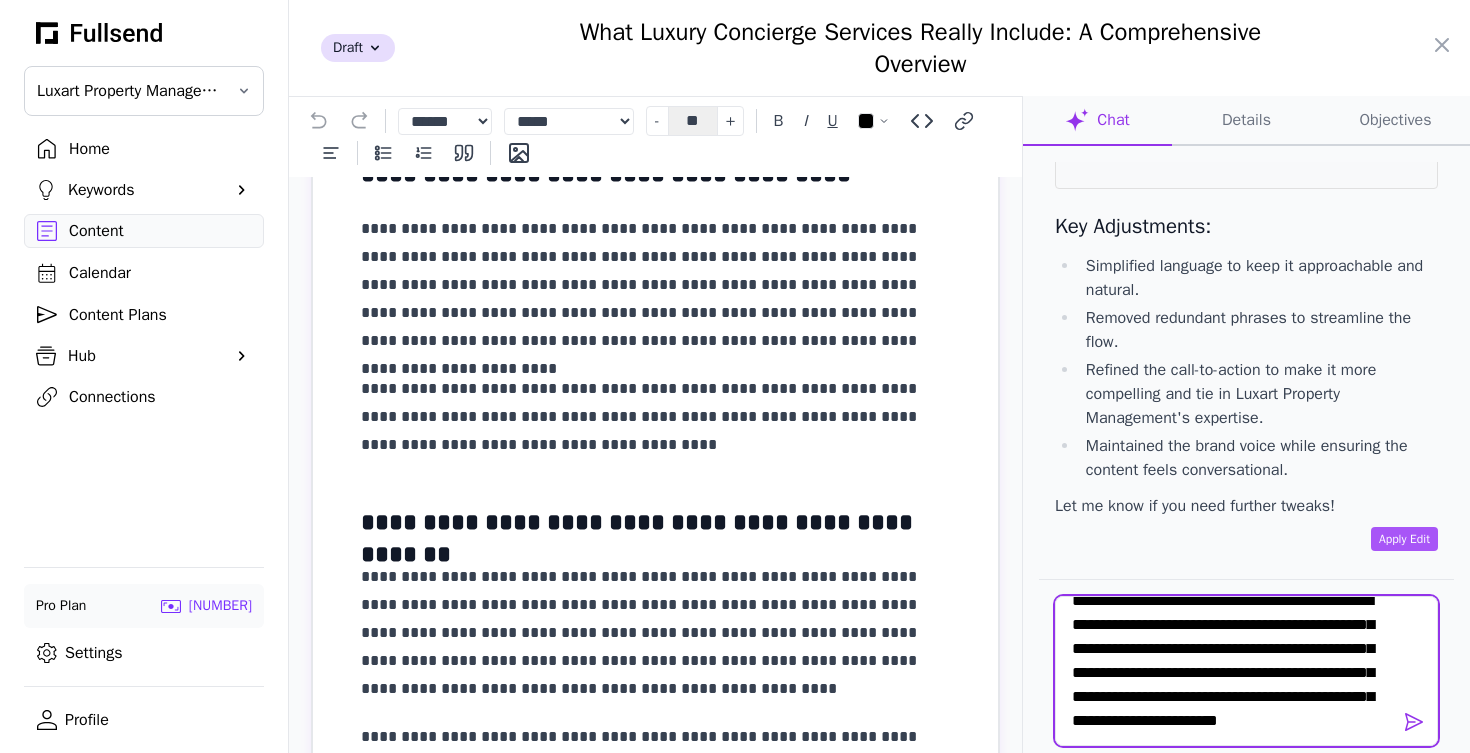scroll, scrollTop: 644, scrollLeft: 0, axis: vertical 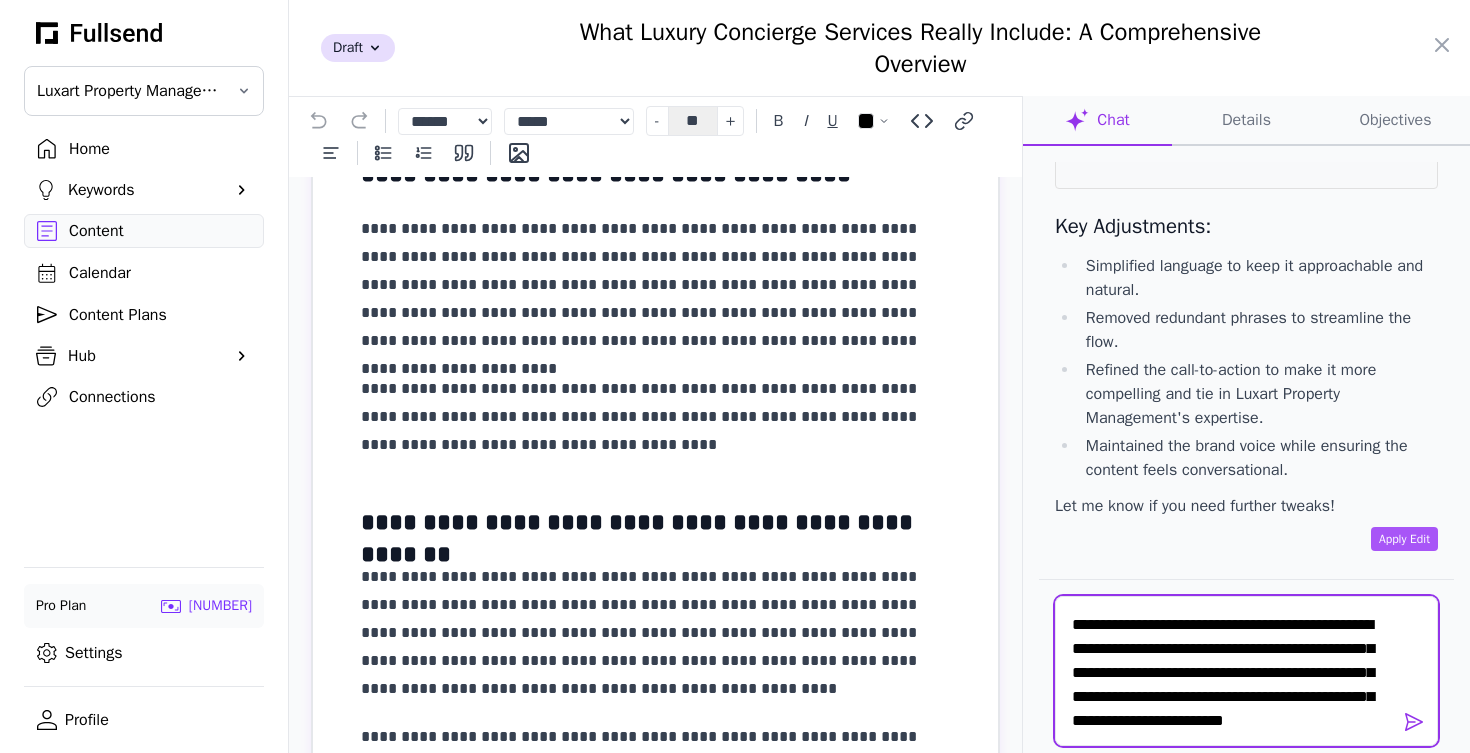 drag, startPoint x: 1293, startPoint y: 643, endPoint x: 1301, endPoint y: 731, distance: 88.362885 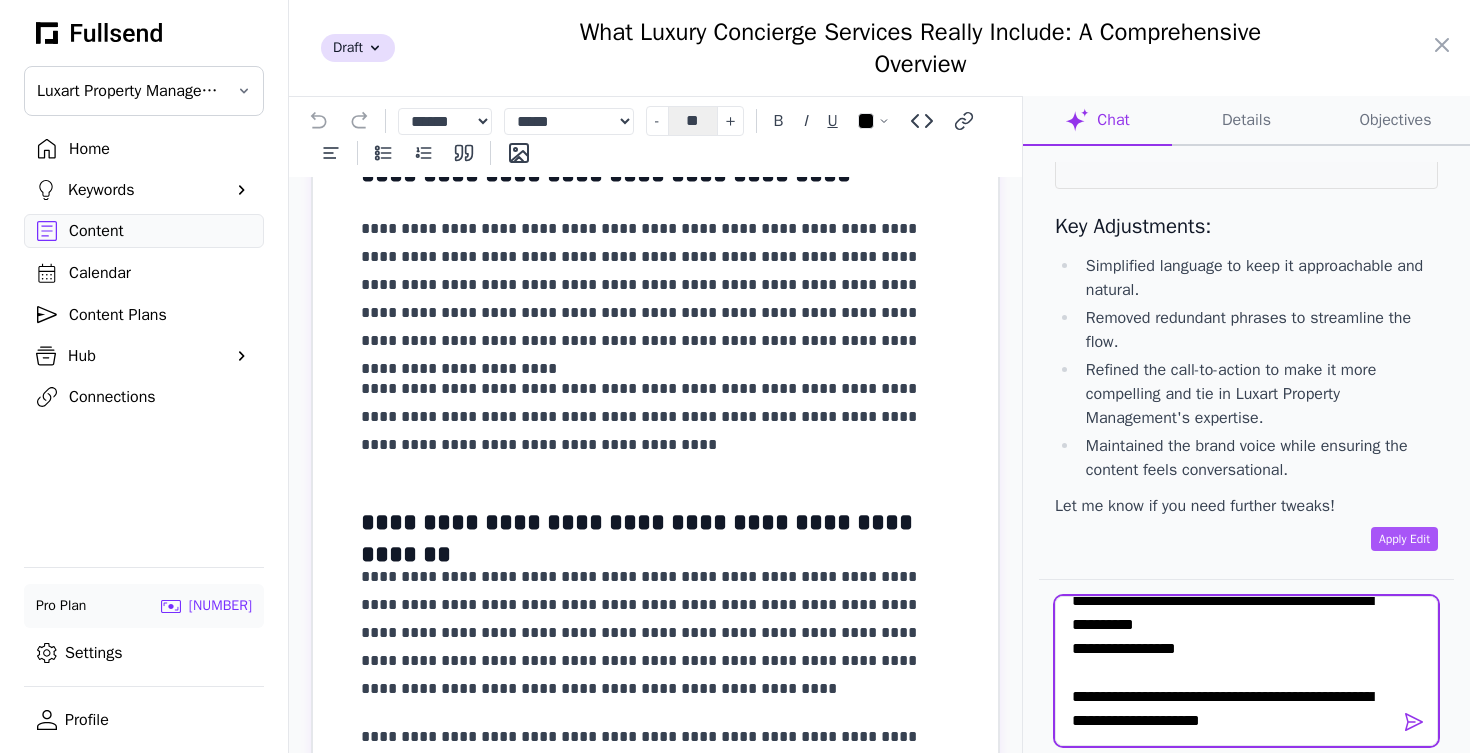 scroll, scrollTop: 548, scrollLeft: 0, axis: vertical 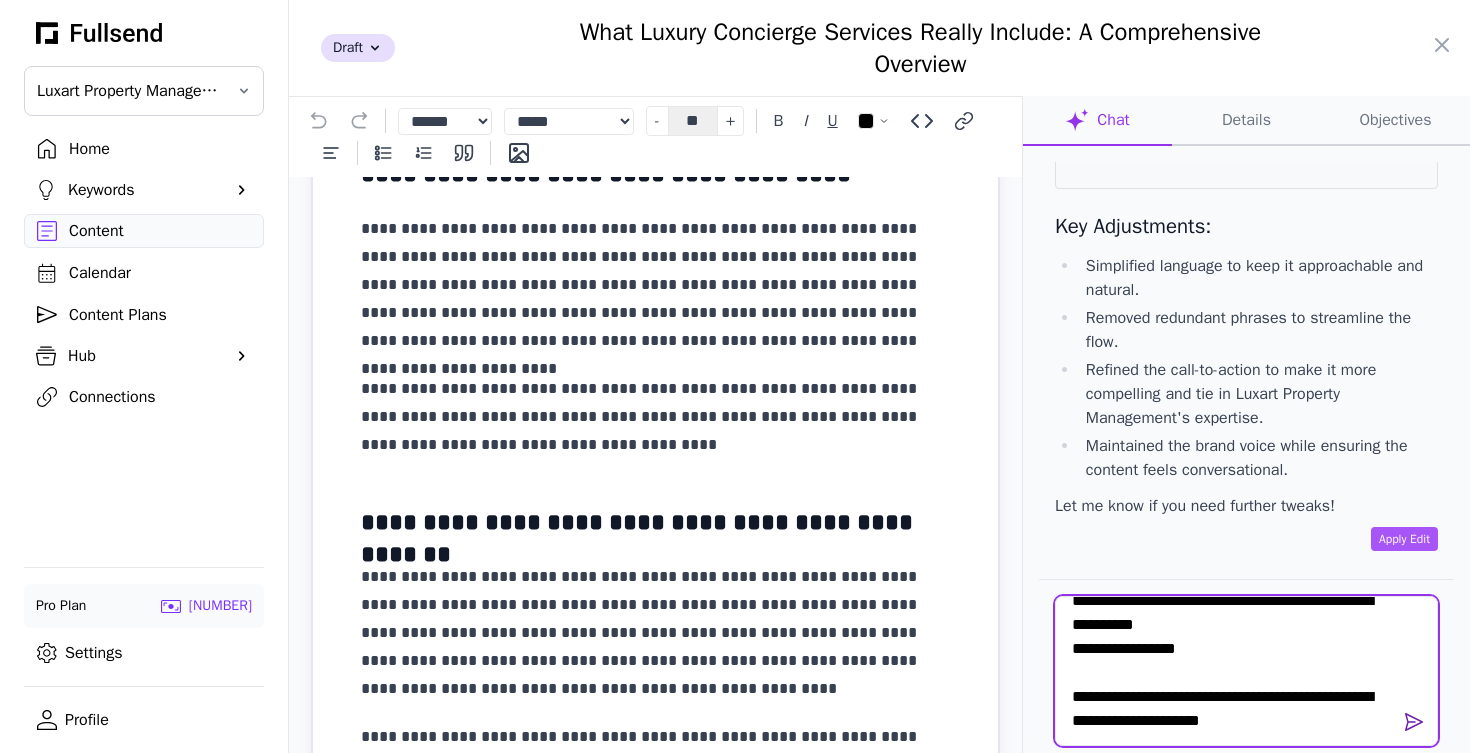 type on "**********" 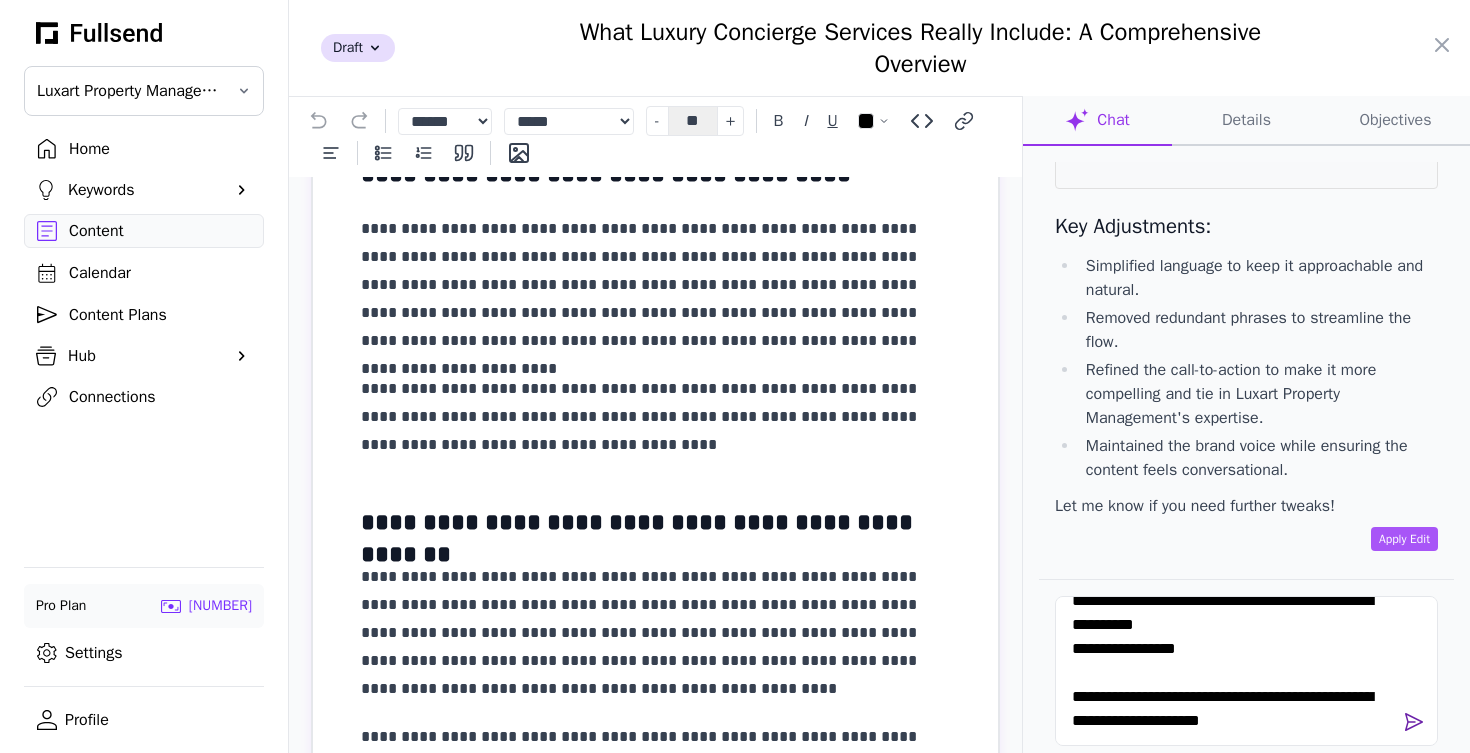 click at bounding box center (1414, 722) 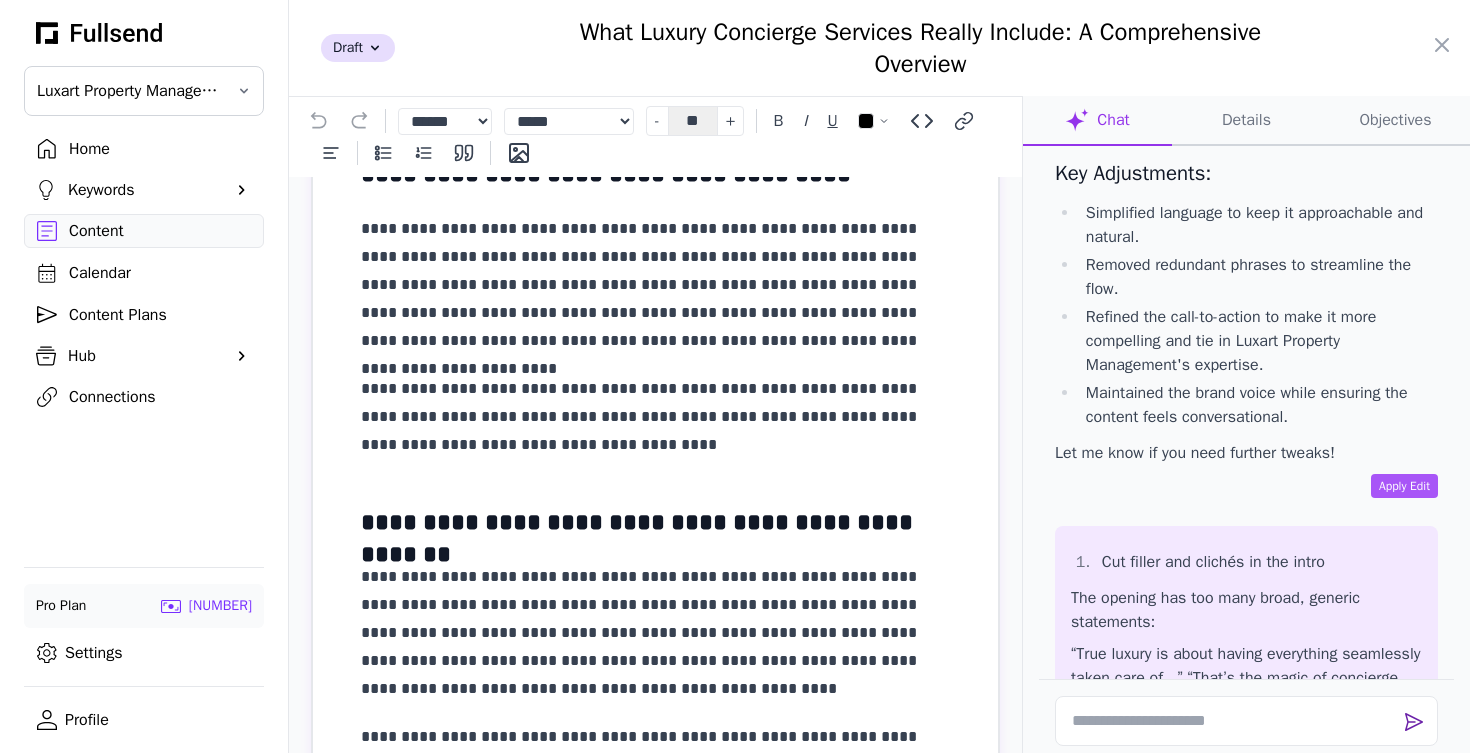 scroll, scrollTop: 0, scrollLeft: 0, axis: both 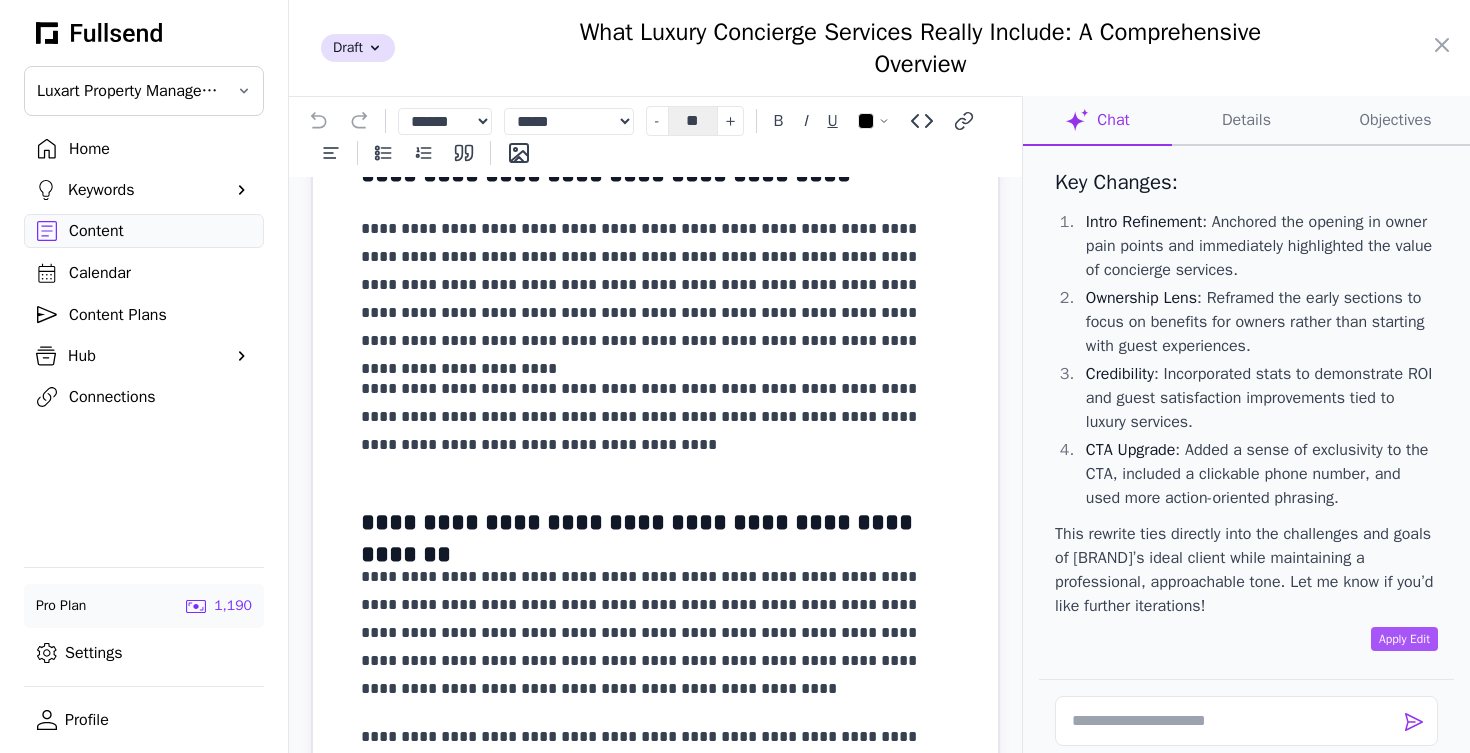 click on "CTA Upgrade" at bounding box center [1131, 450] 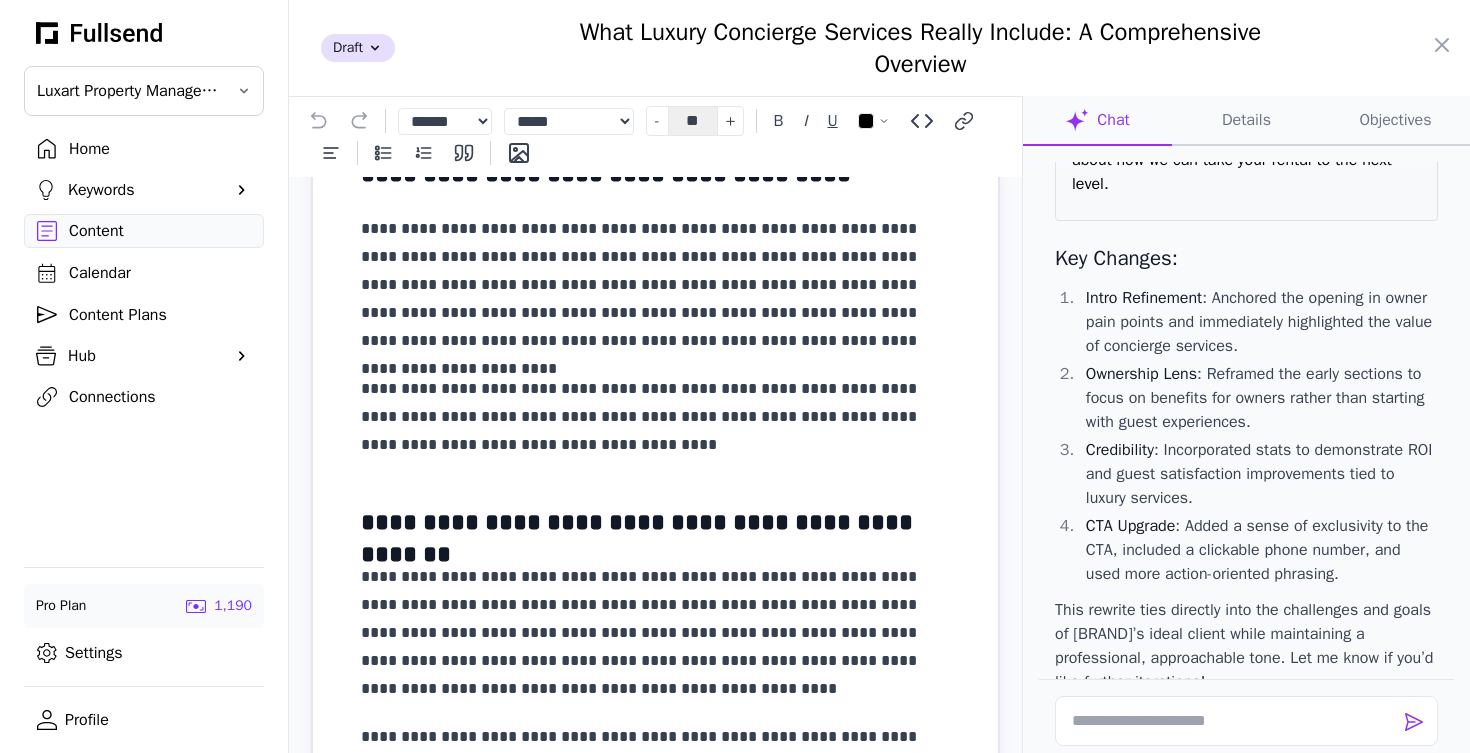 scroll, scrollTop: 9077, scrollLeft: 0, axis: vertical 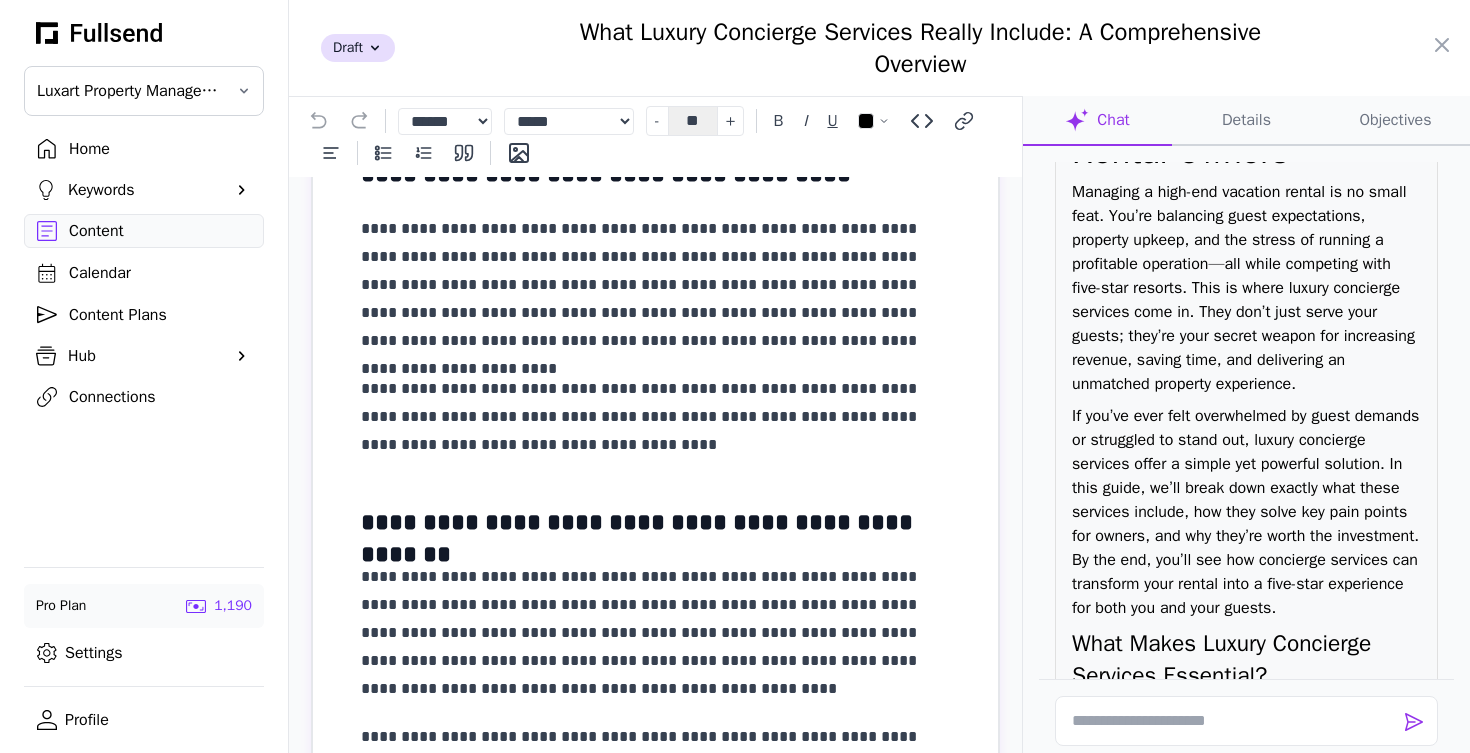 drag, startPoint x: 1406, startPoint y: 447, endPoint x: 1080, endPoint y: 179, distance: 422.01895 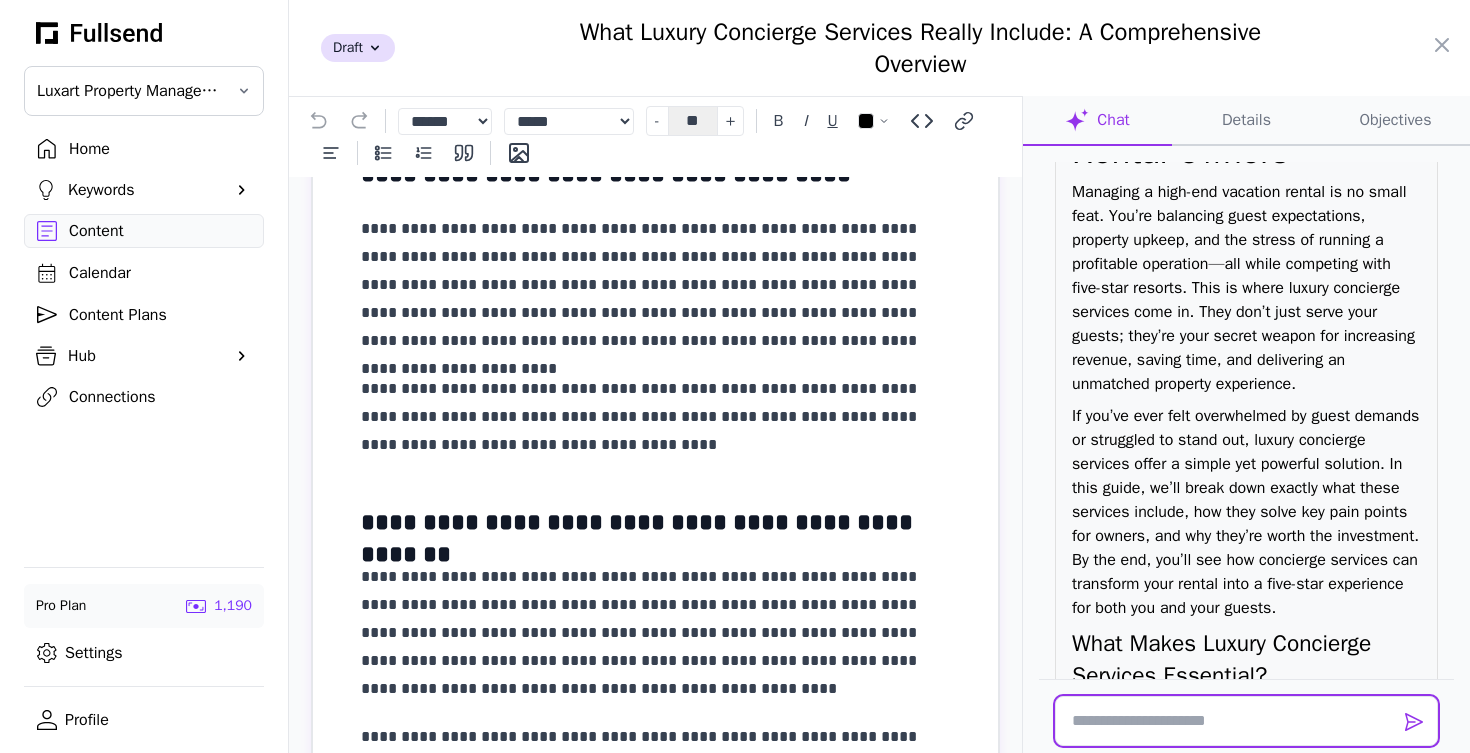 click at bounding box center [1246, 721] 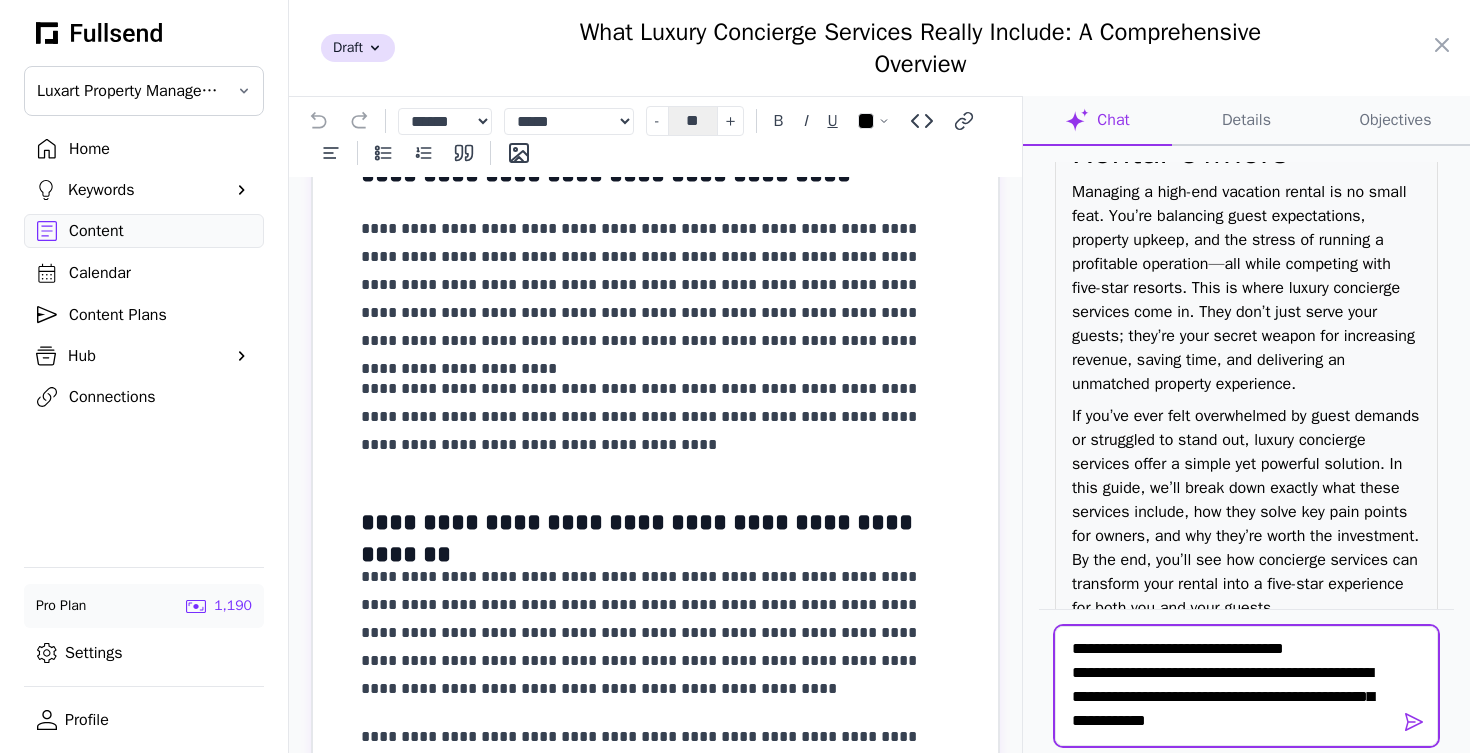 scroll, scrollTop: 0, scrollLeft: 0, axis: both 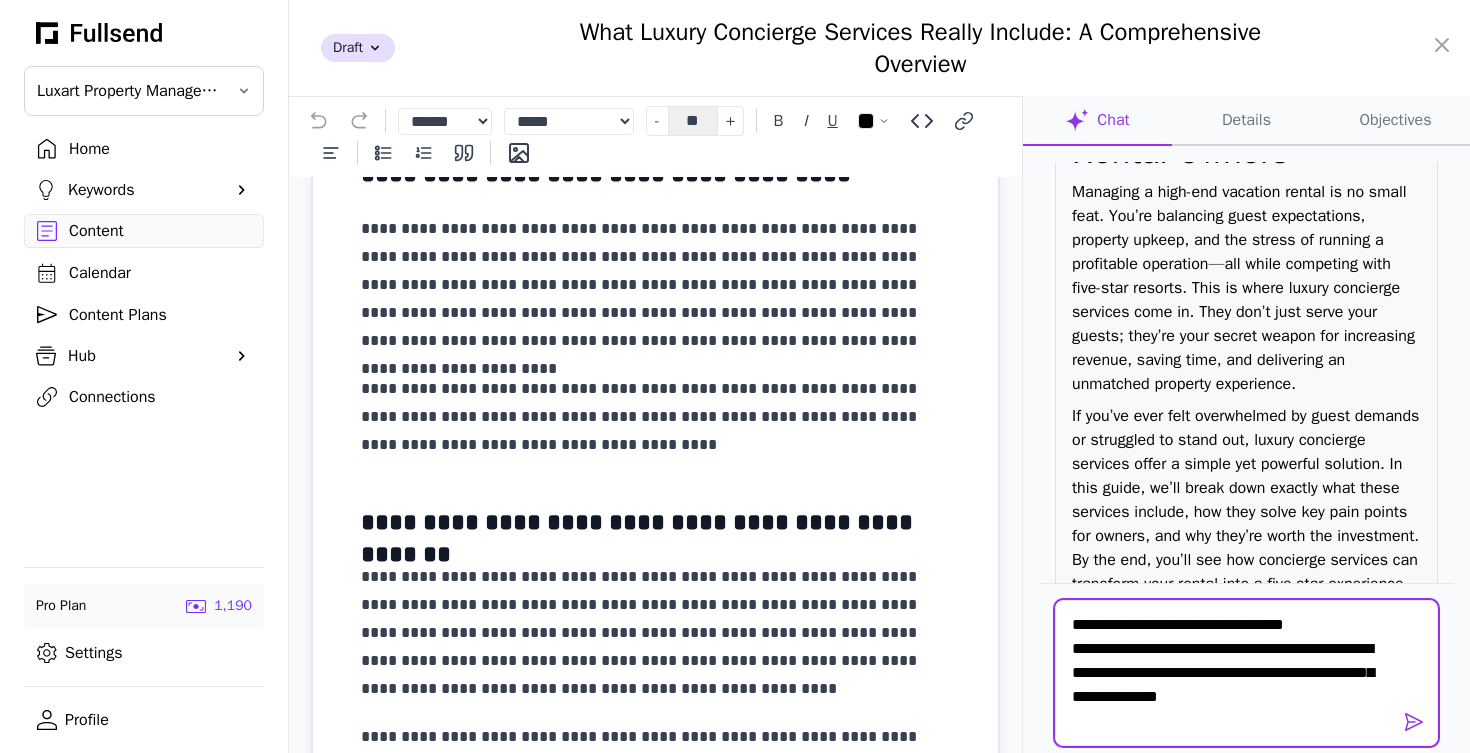 paste on "**********" 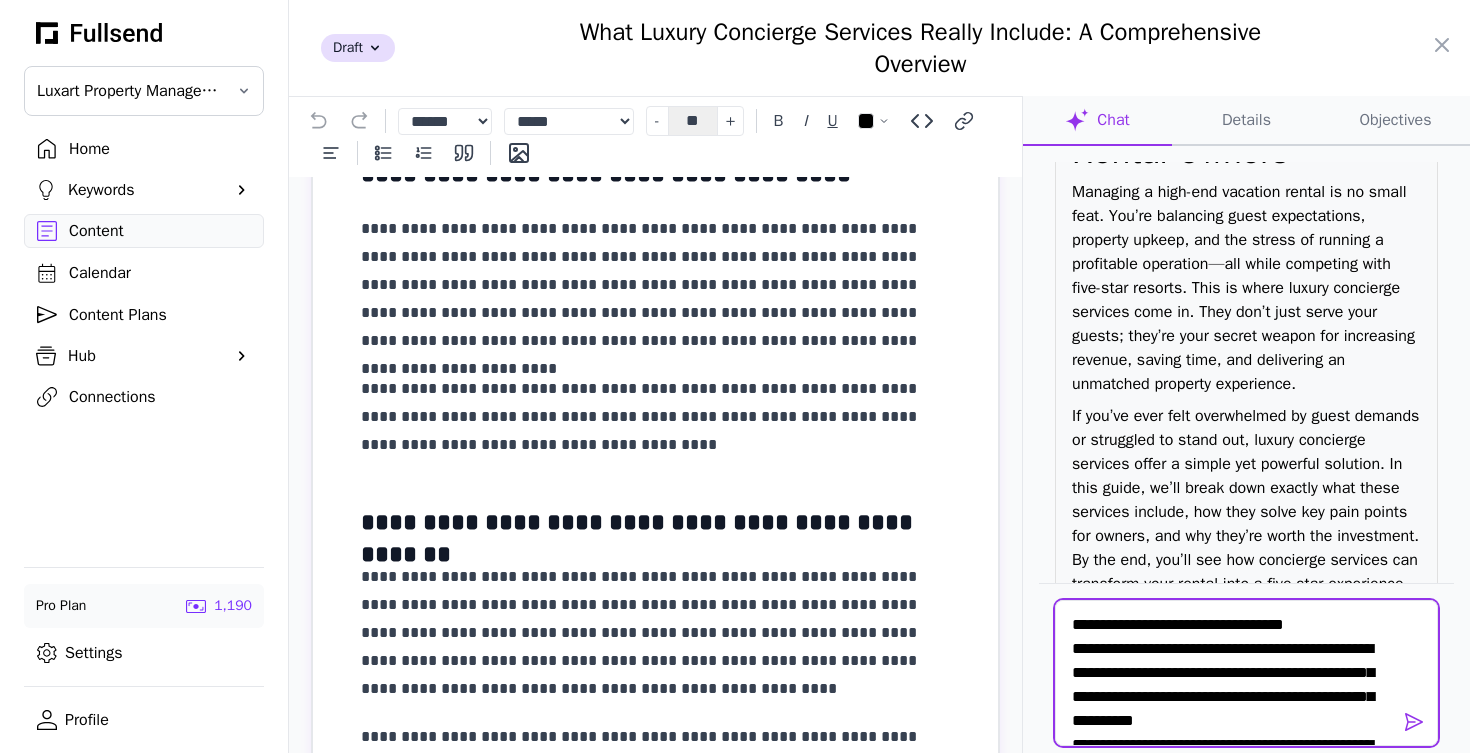 scroll, scrollTop: 72, scrollLeft: 0, axis: vertical 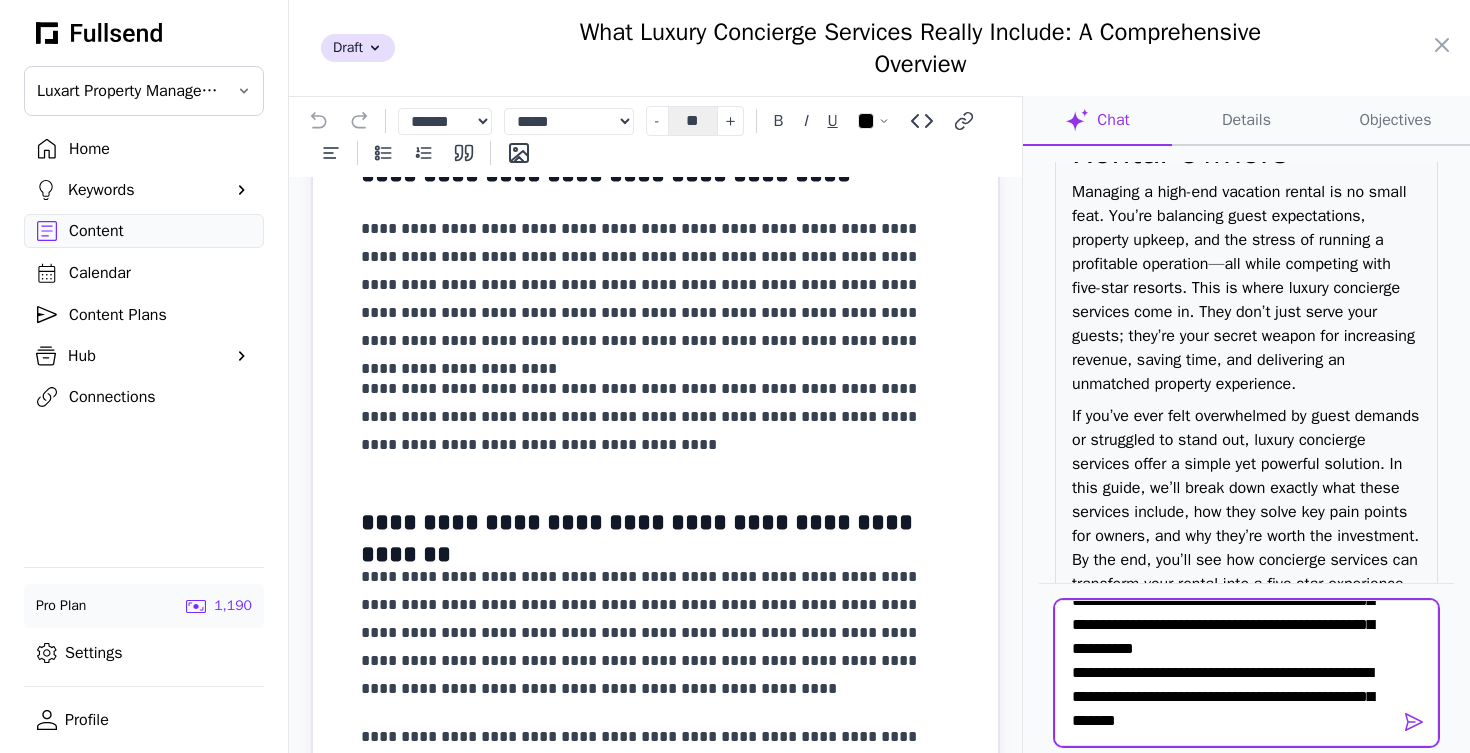 paste on "**********" 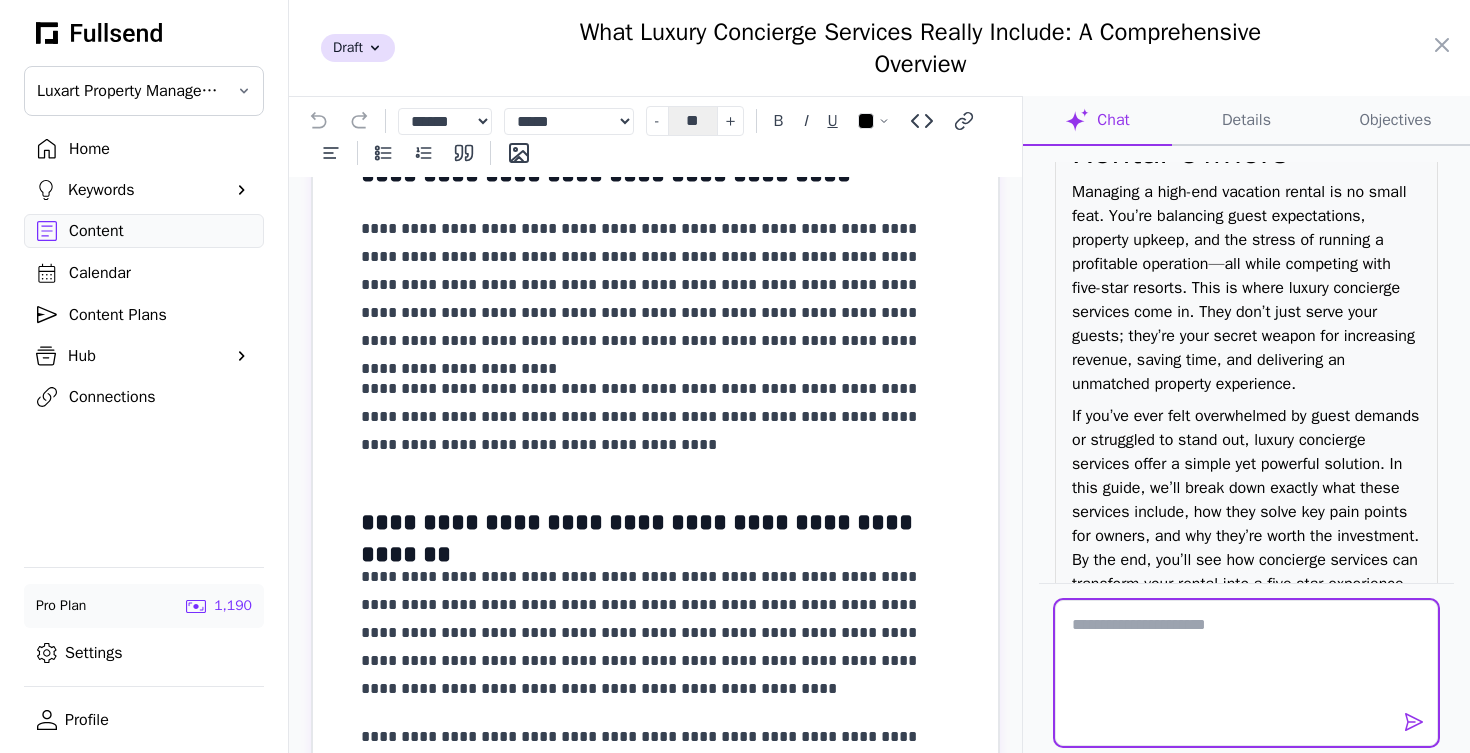 scroll, scrollTop: 0, scrollLeft: 0, axis: both 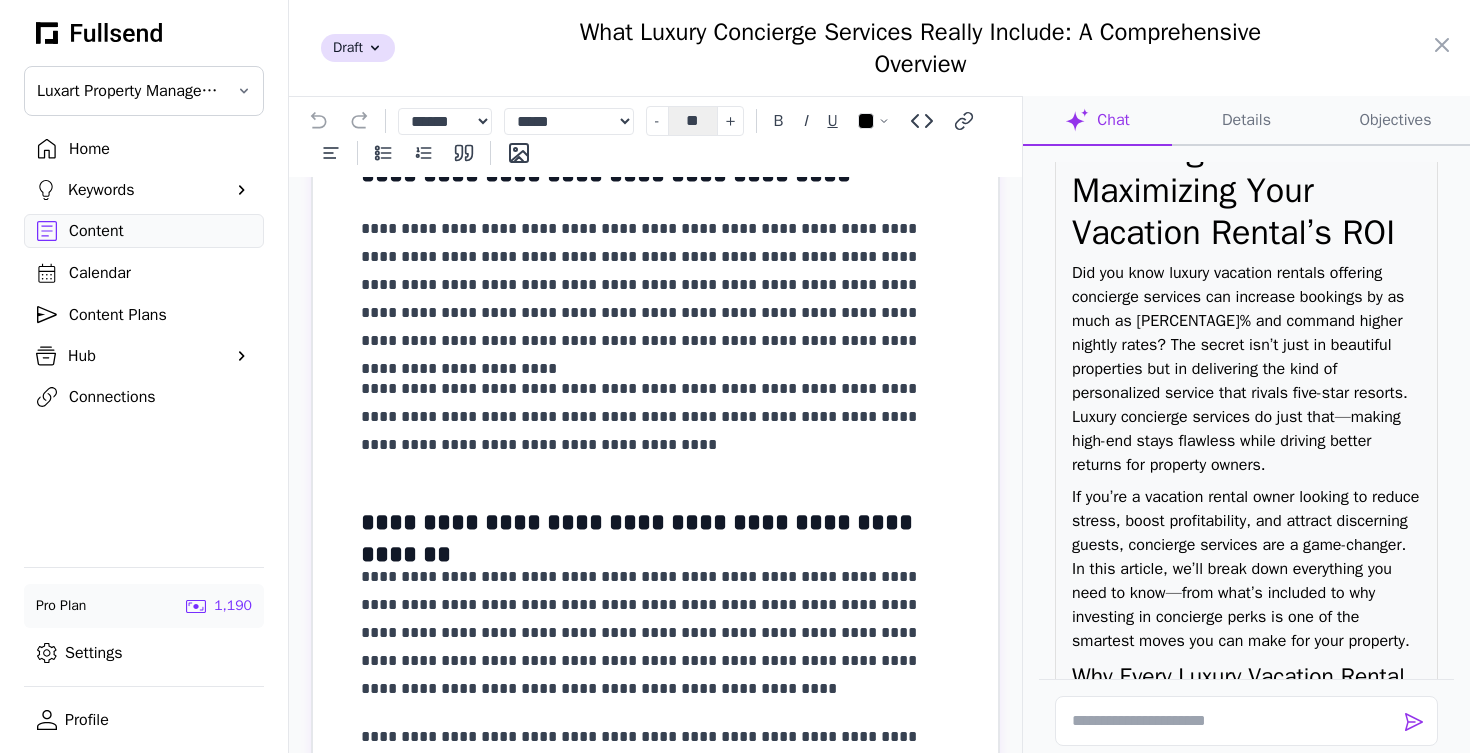 drag, startPoint x: 1262, startPoint y: 481, endPoint x: 1073, endPoint y: 303, distance: 259.62473 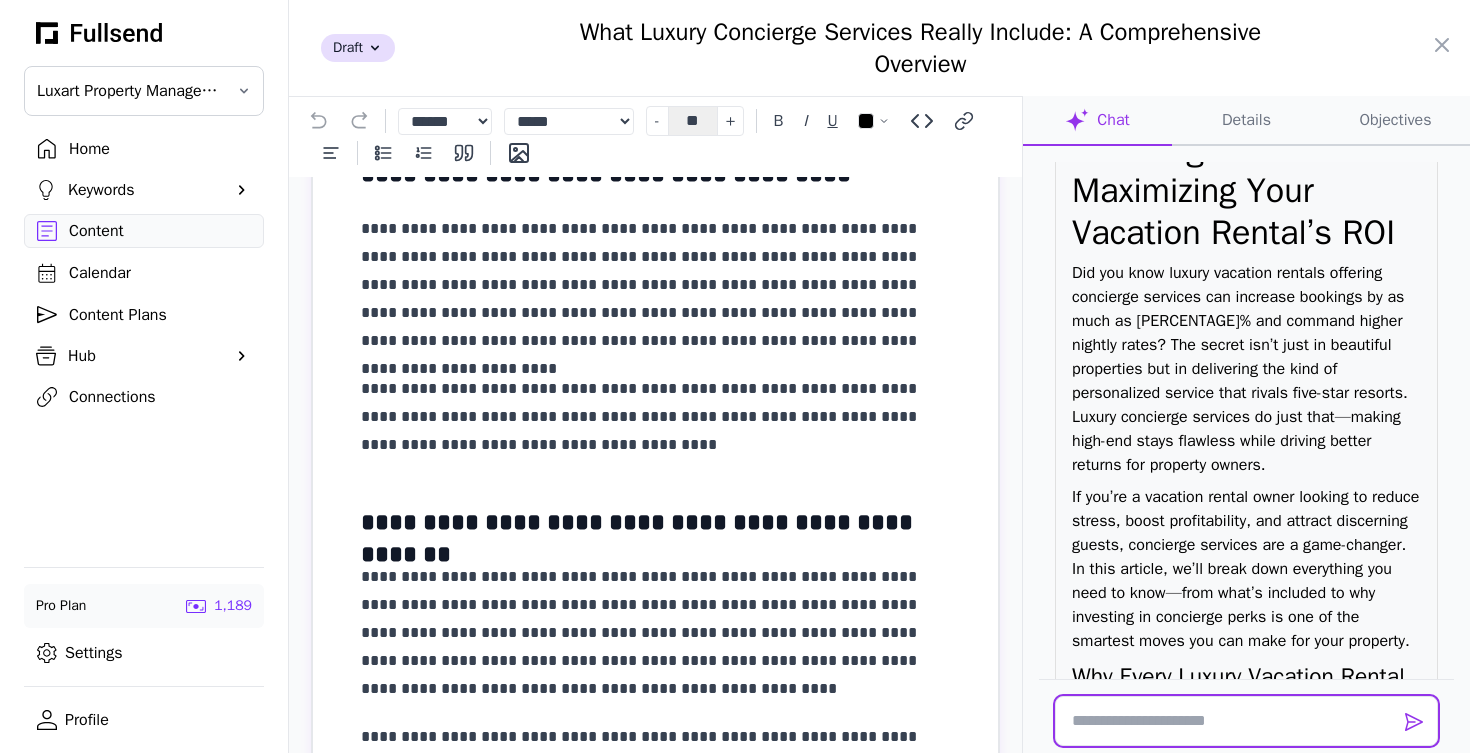 click at bounding box center (1246, 721) 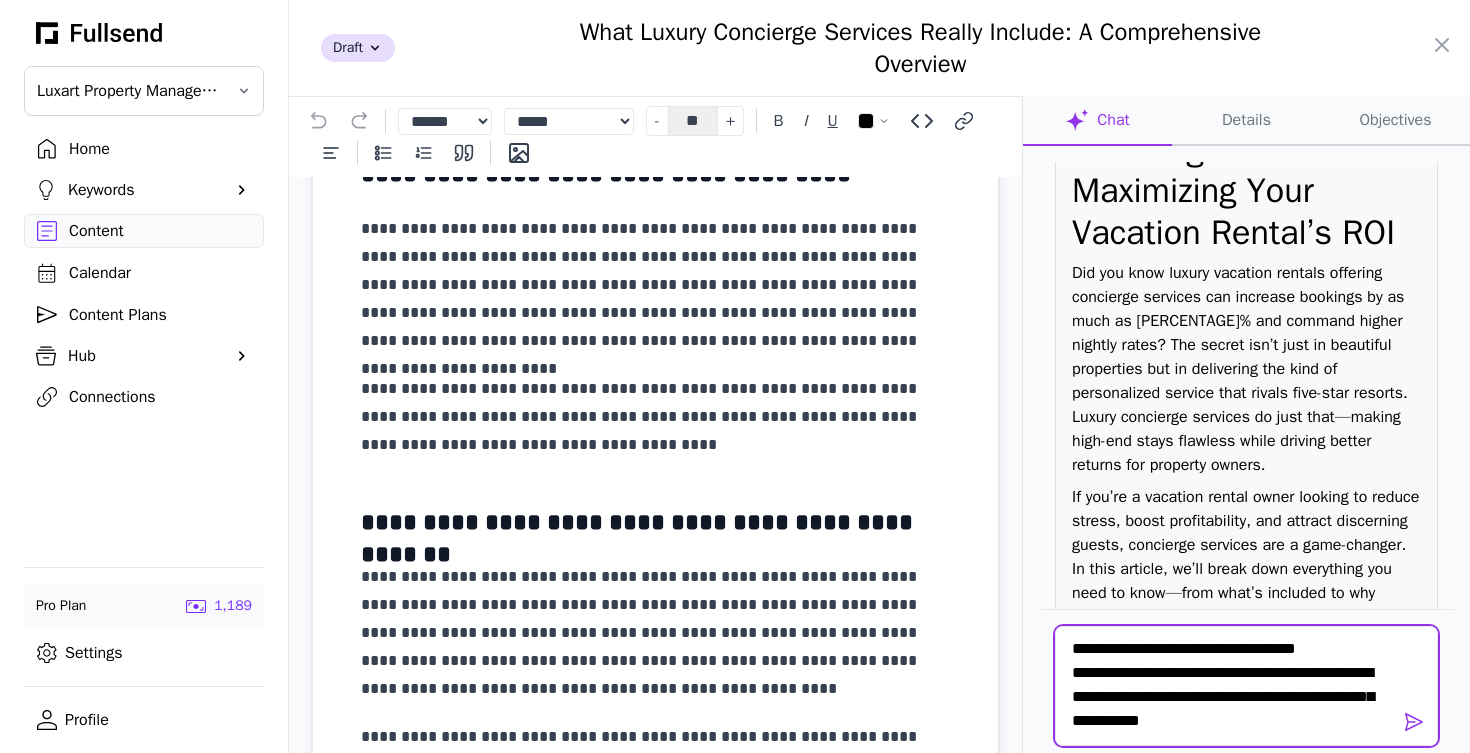 scroll, scrollTop: 0, scrollLeft: 0, axis: both 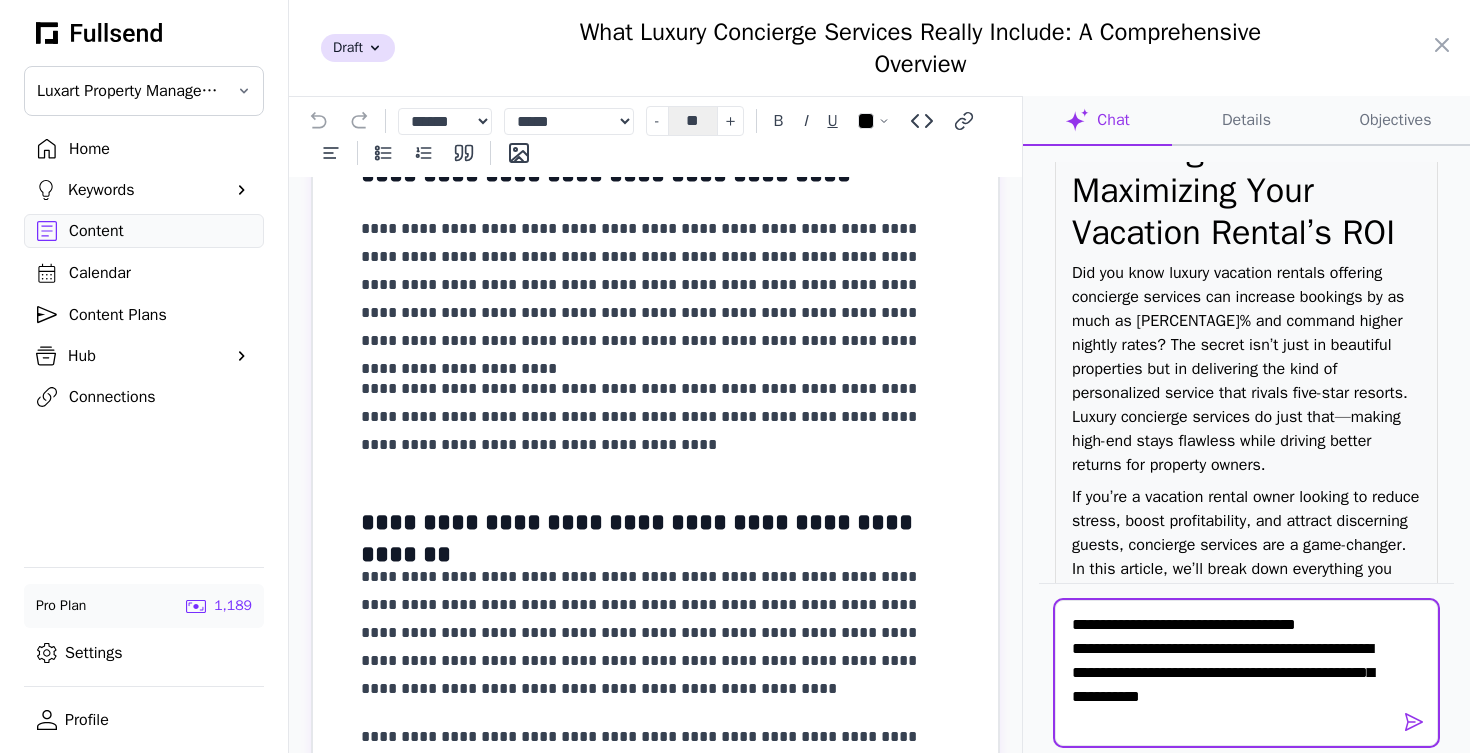 paste on "**********" 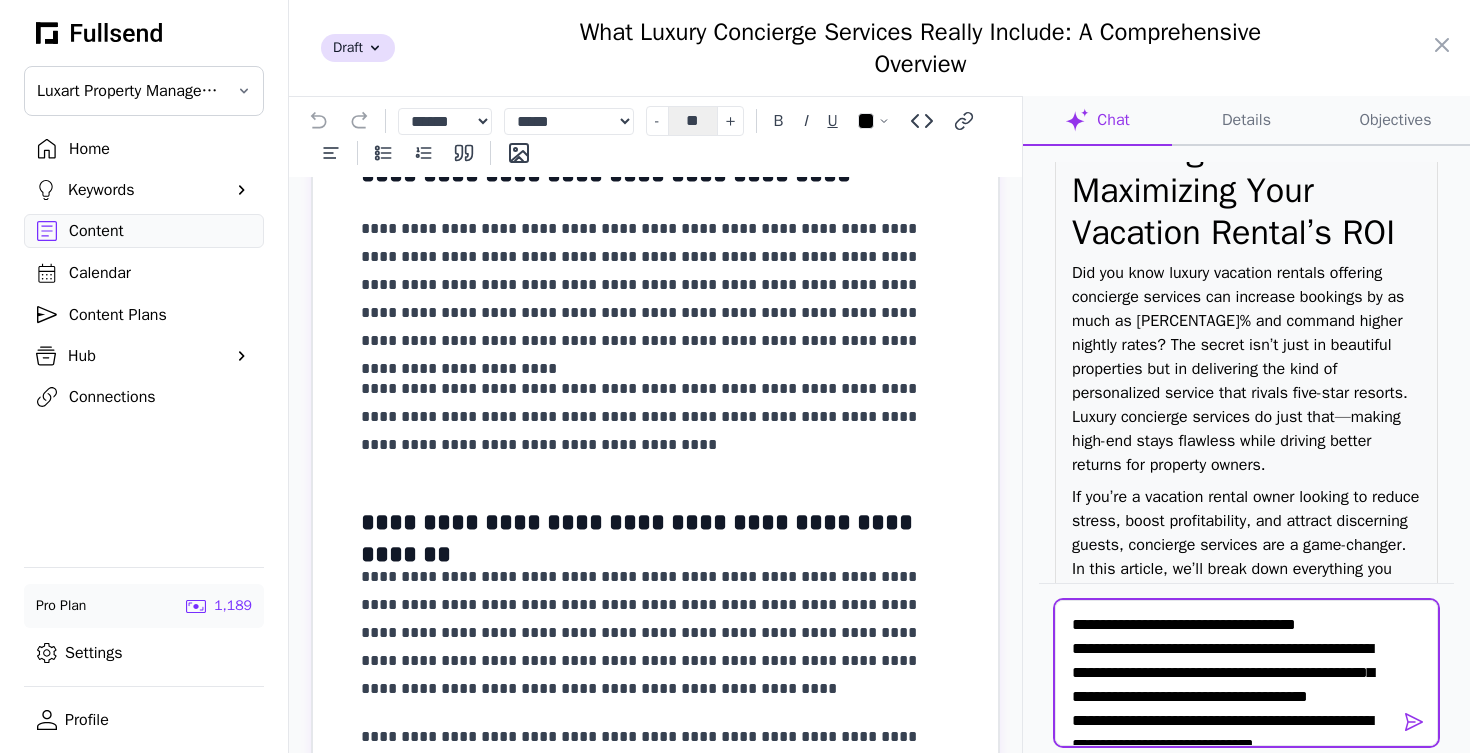 scroll, scrollTop: 48, scrollLeft: 0, axis: vertical 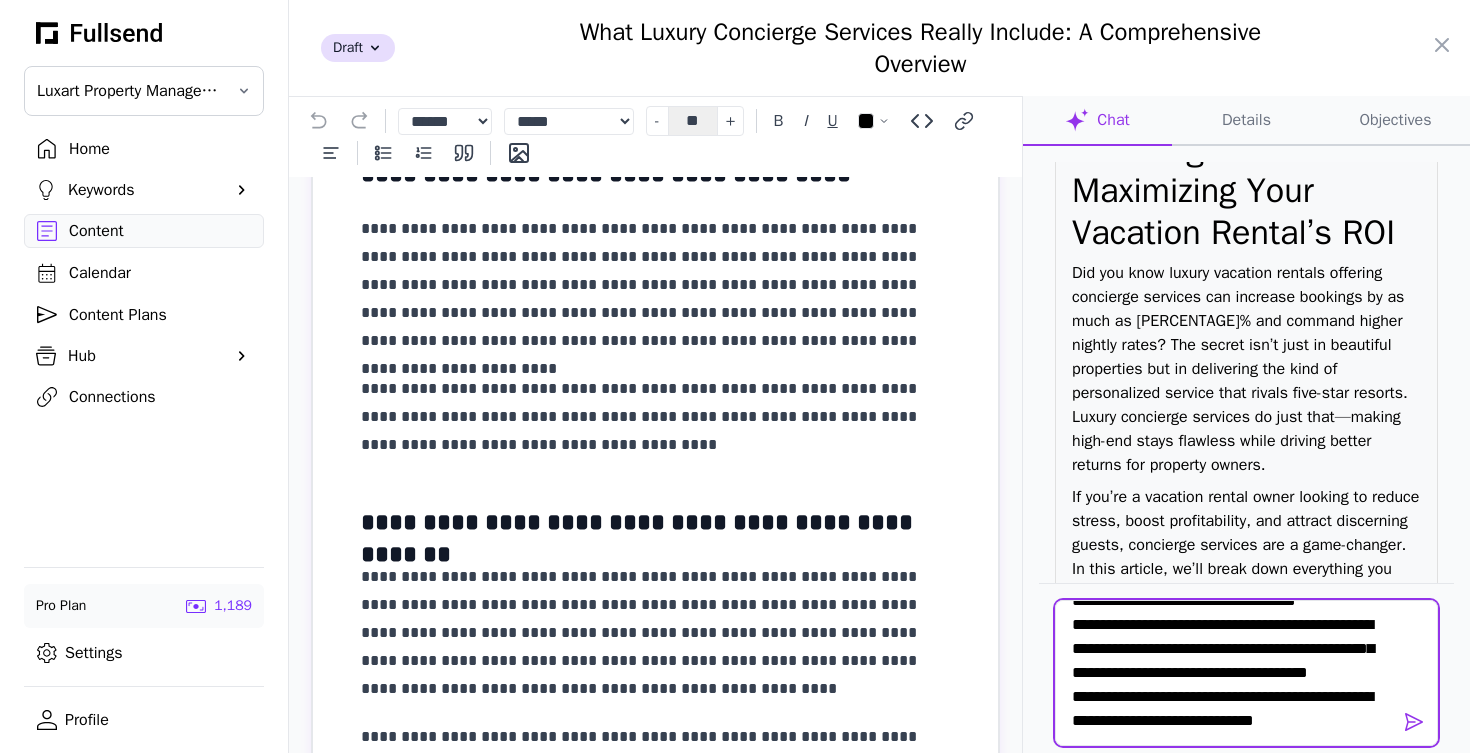 type on "**********" 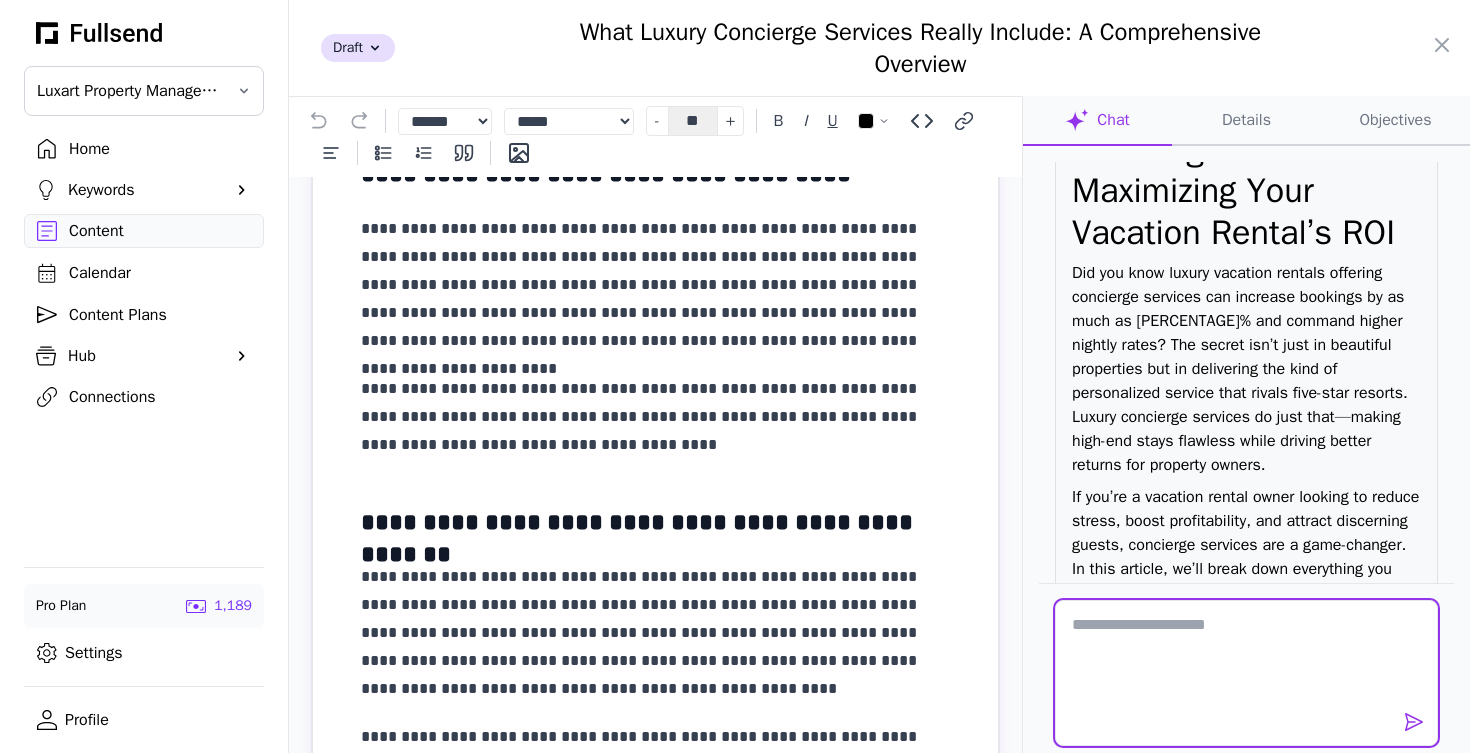 scroll, scrollTop: 0, scrollLeft: 0, axis: both 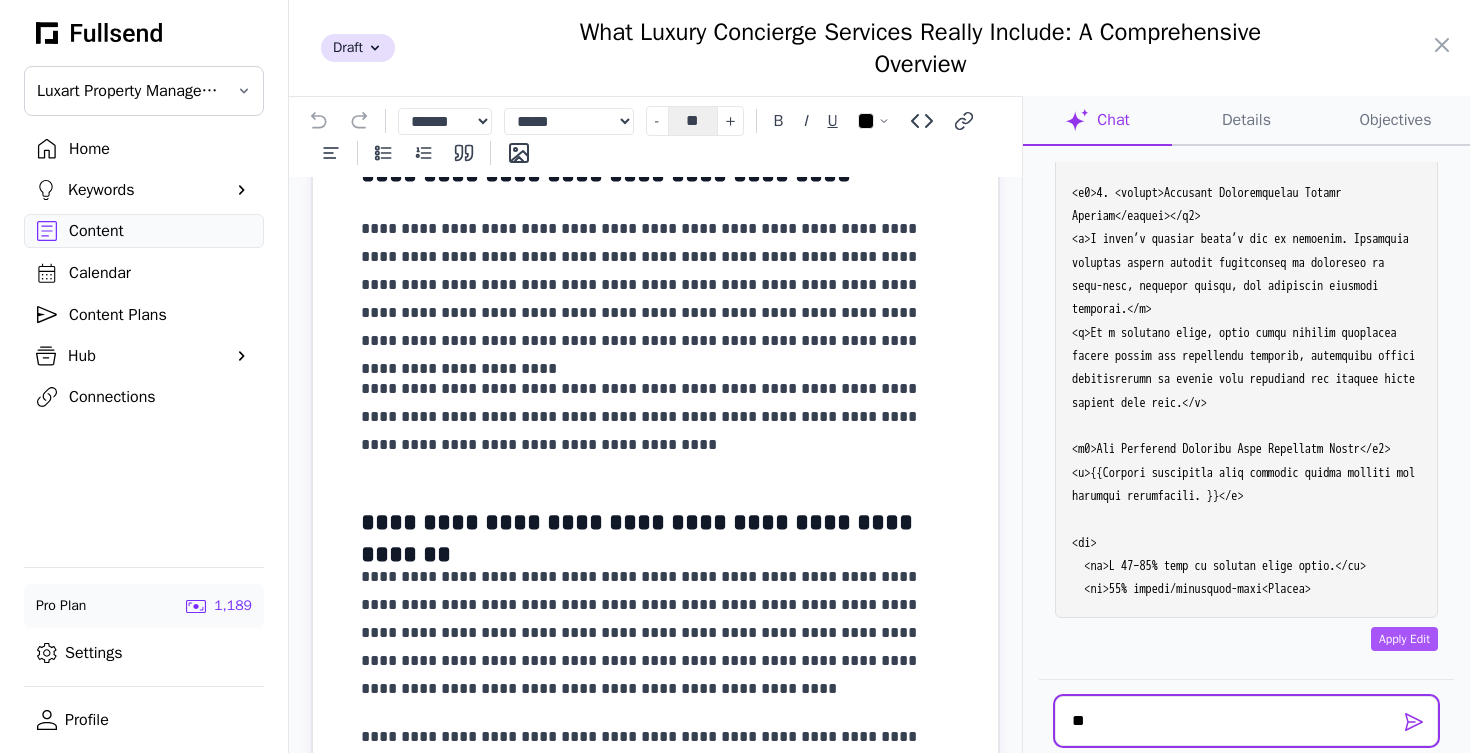 type on "*" 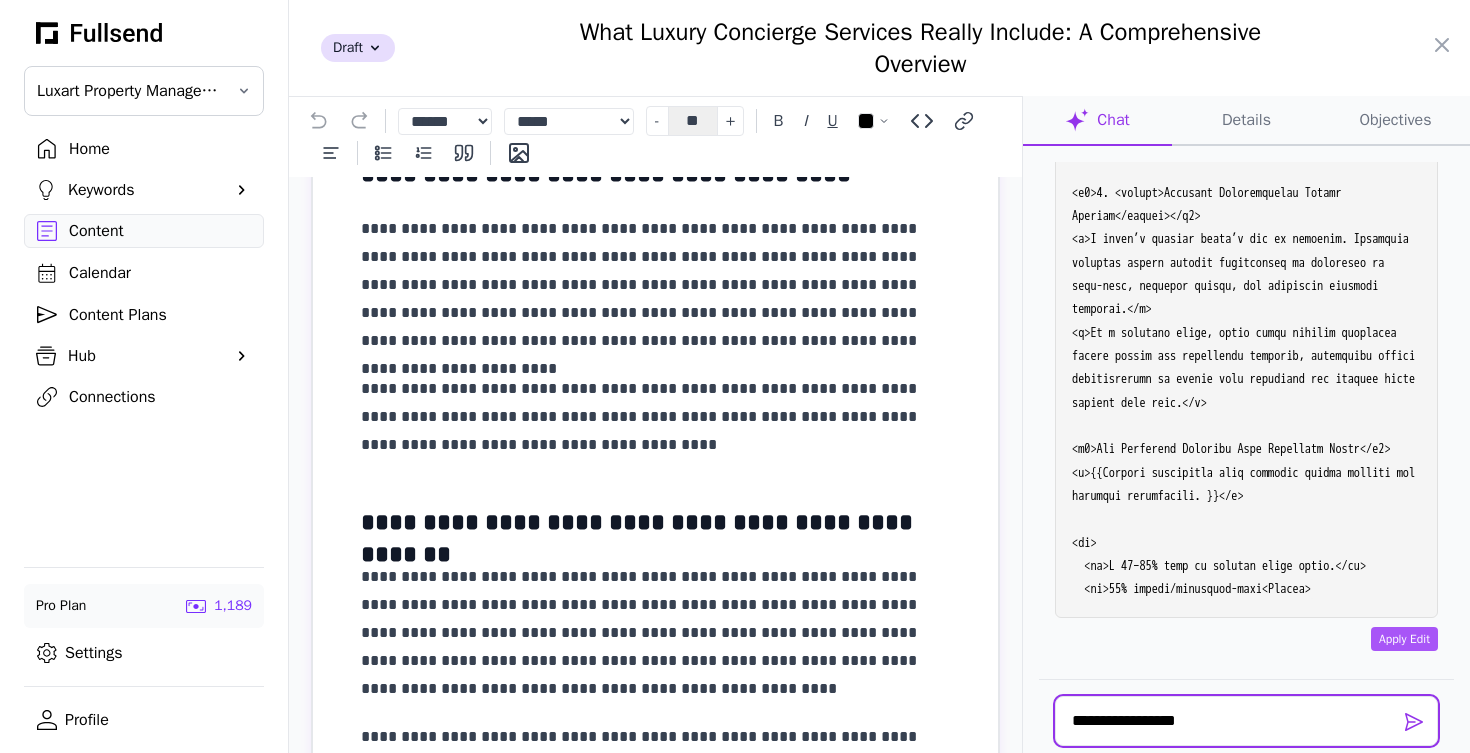 type on "**********" 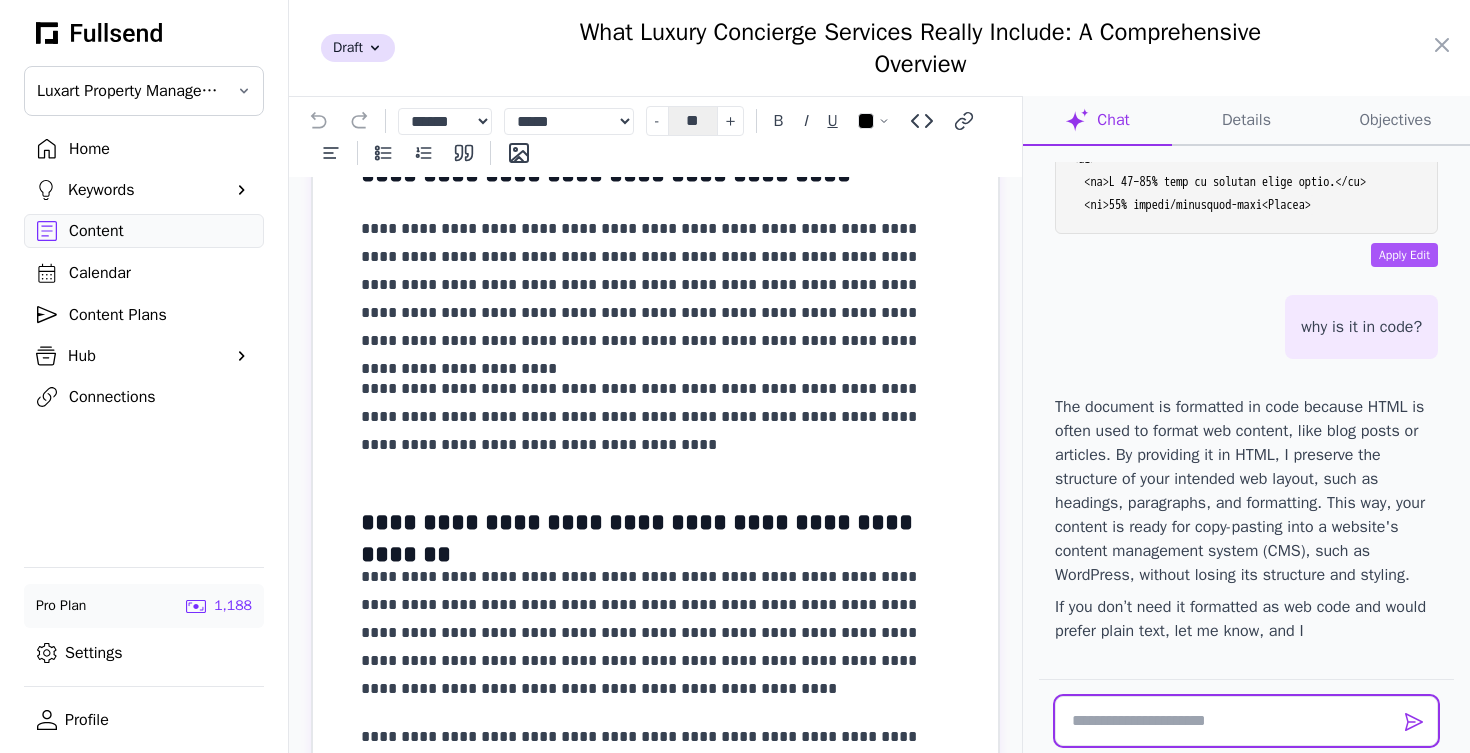 scroll, scrollTop: 18084, scrollLeft: 0, axis: vertical 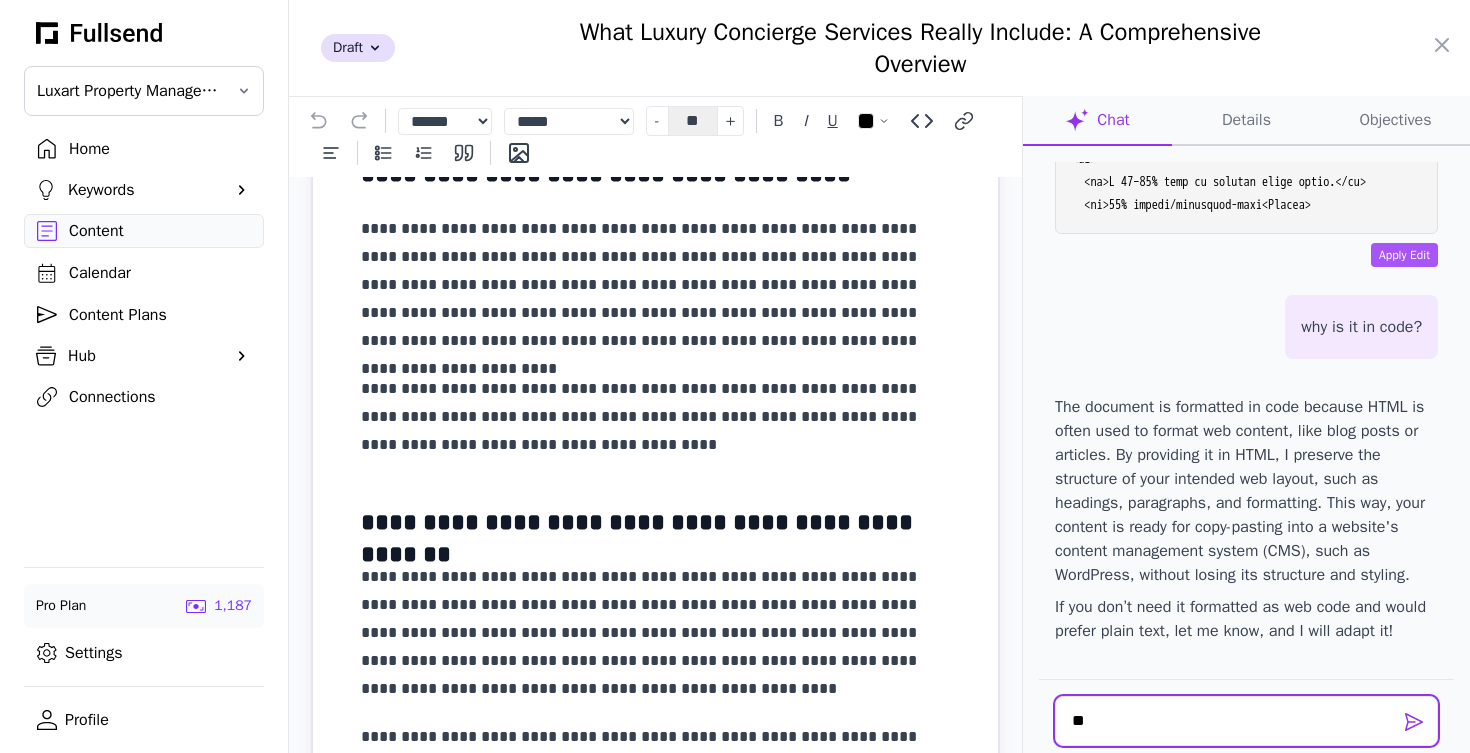 type on "***" 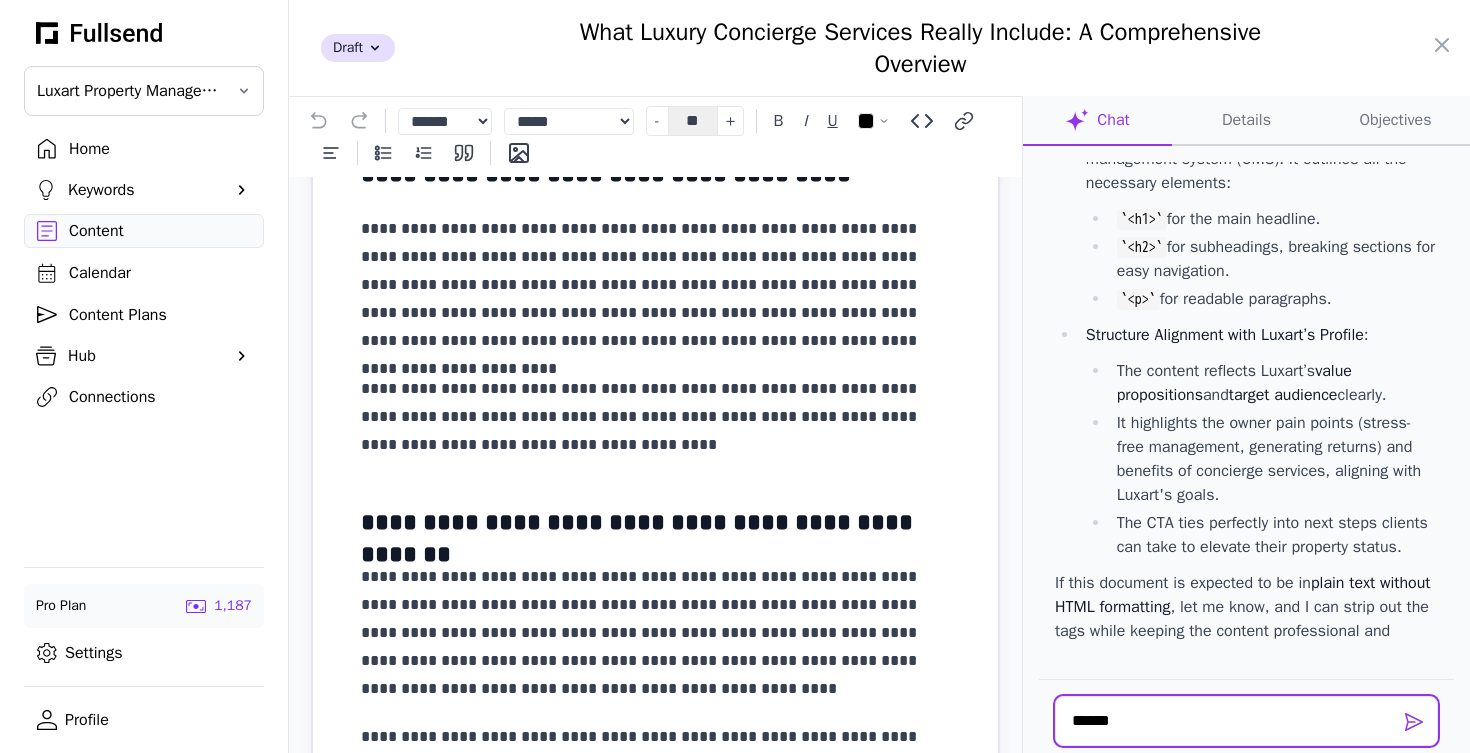 scroll, scrollTop: 18968, scrollLeft: 0, axis: vertical 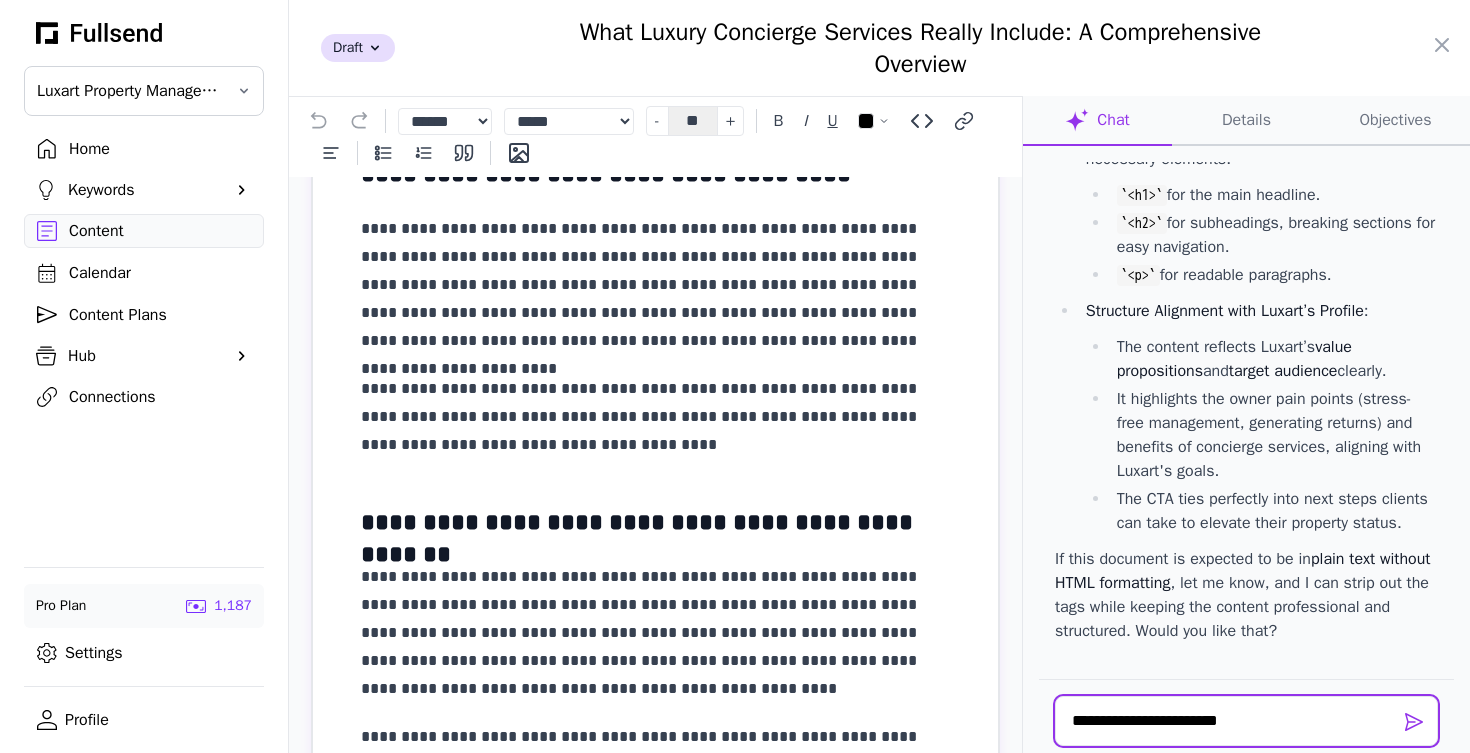 type on "**********" 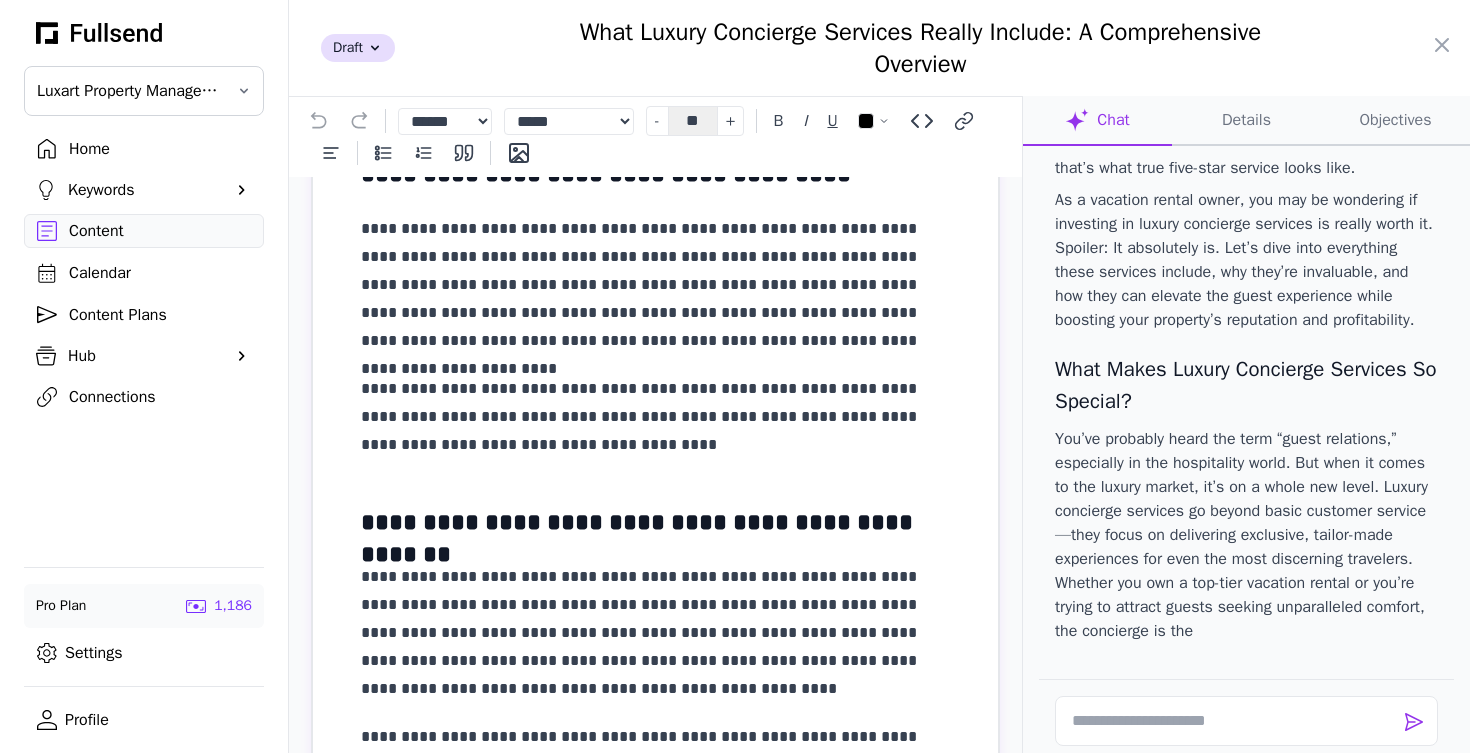 scroll, scrollTop: 20017, scrollLeft: 0, axis: vertical 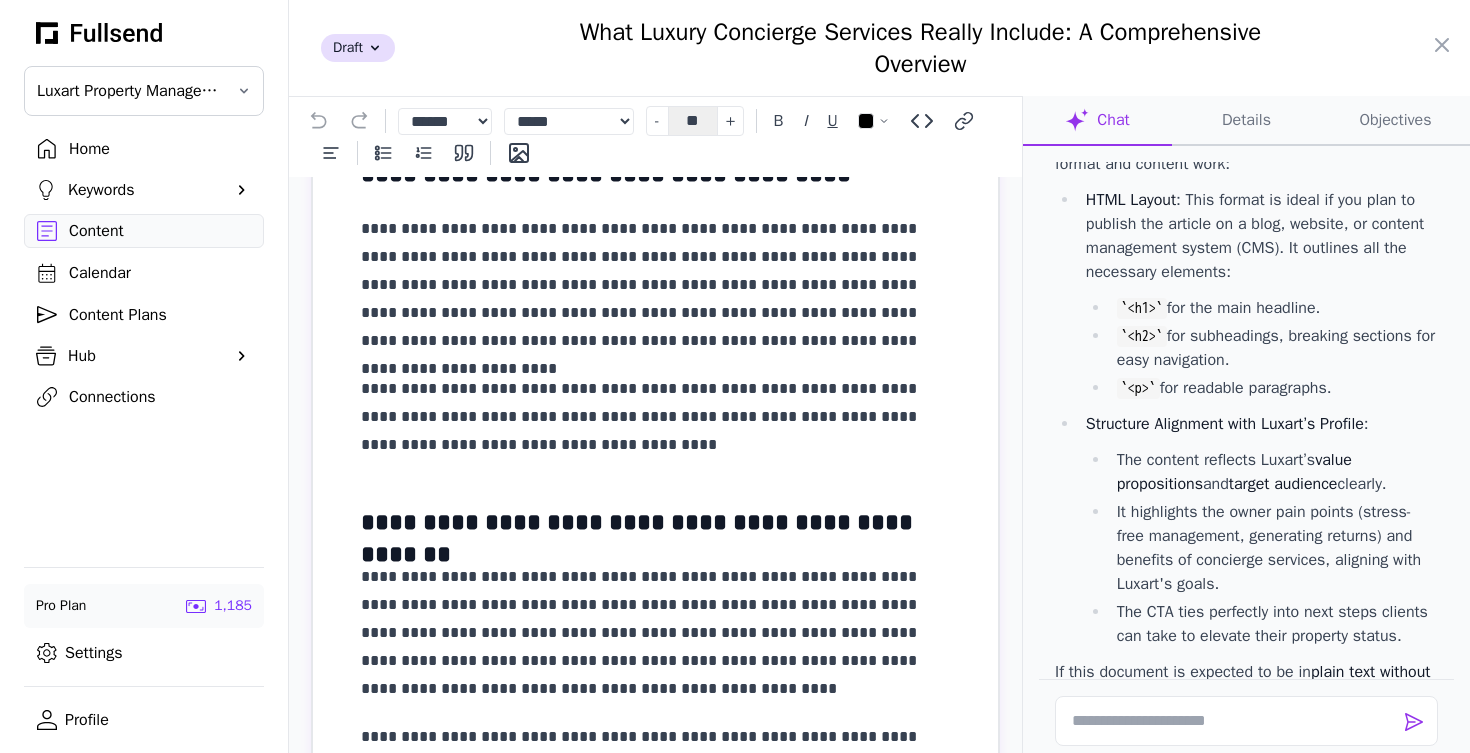 drag, startPoint x: 1077, startPoint y: 453, endPoint x: 1388, endPoint y: 287, distance: 352.52942 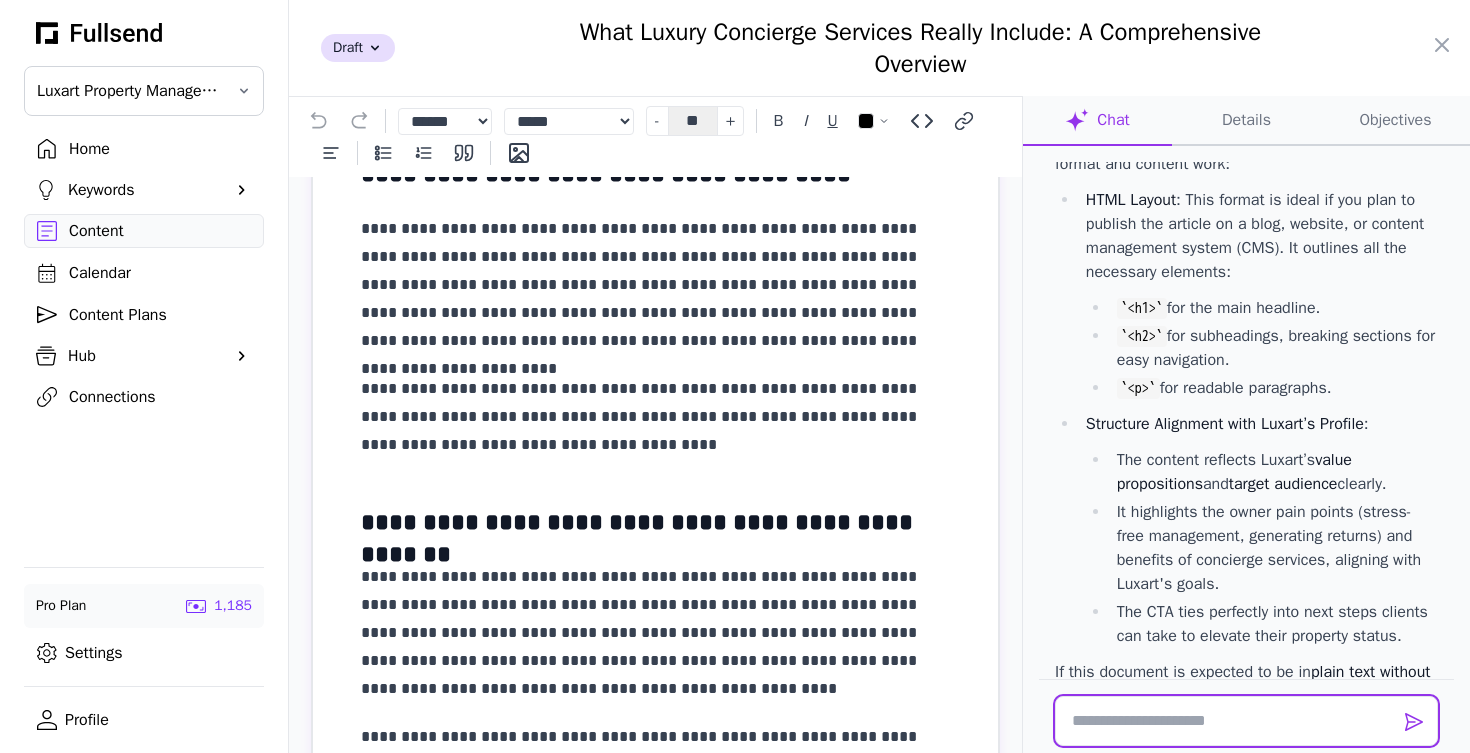 click at bounding box center [1246, 721] 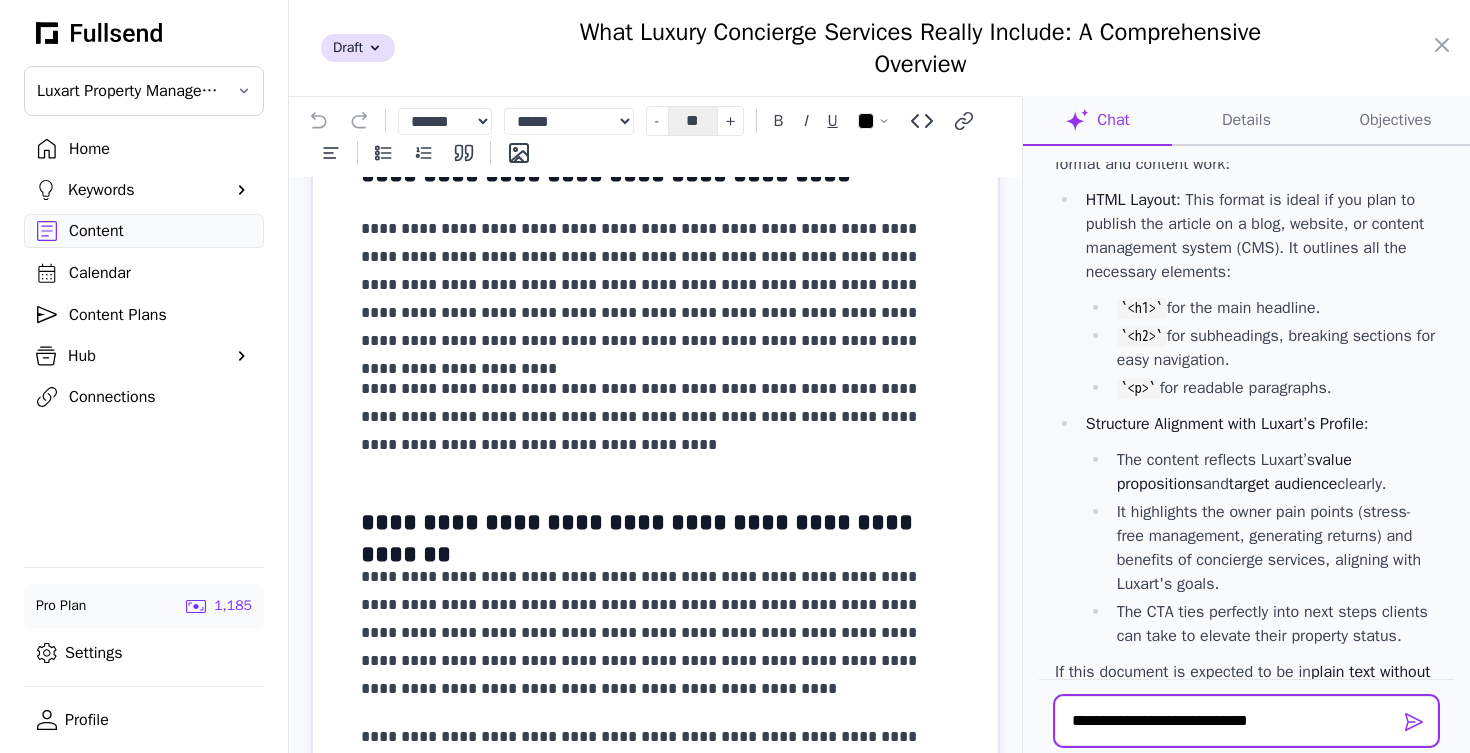 type on "**********" 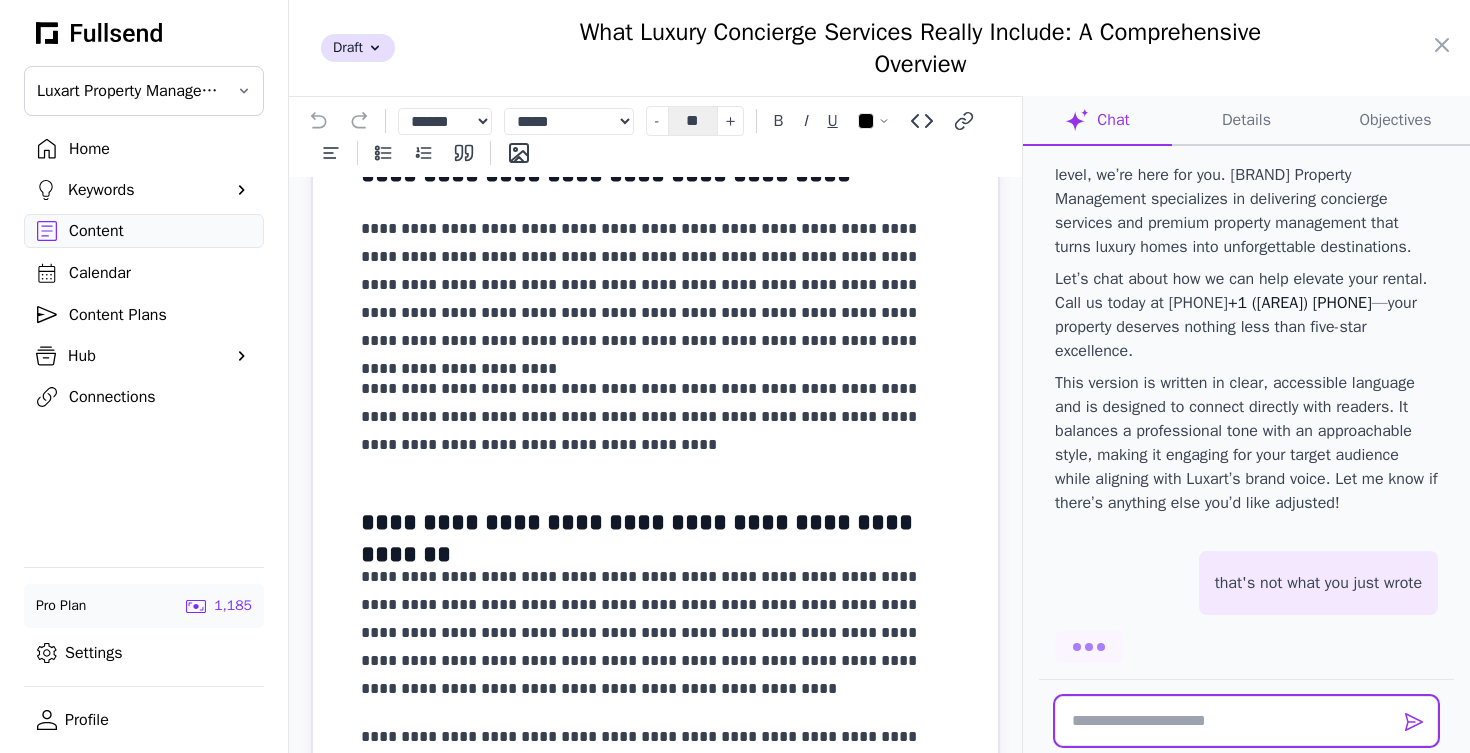 scroll, scrollTop: 23624, scrollLeft: 0, axis: vertical 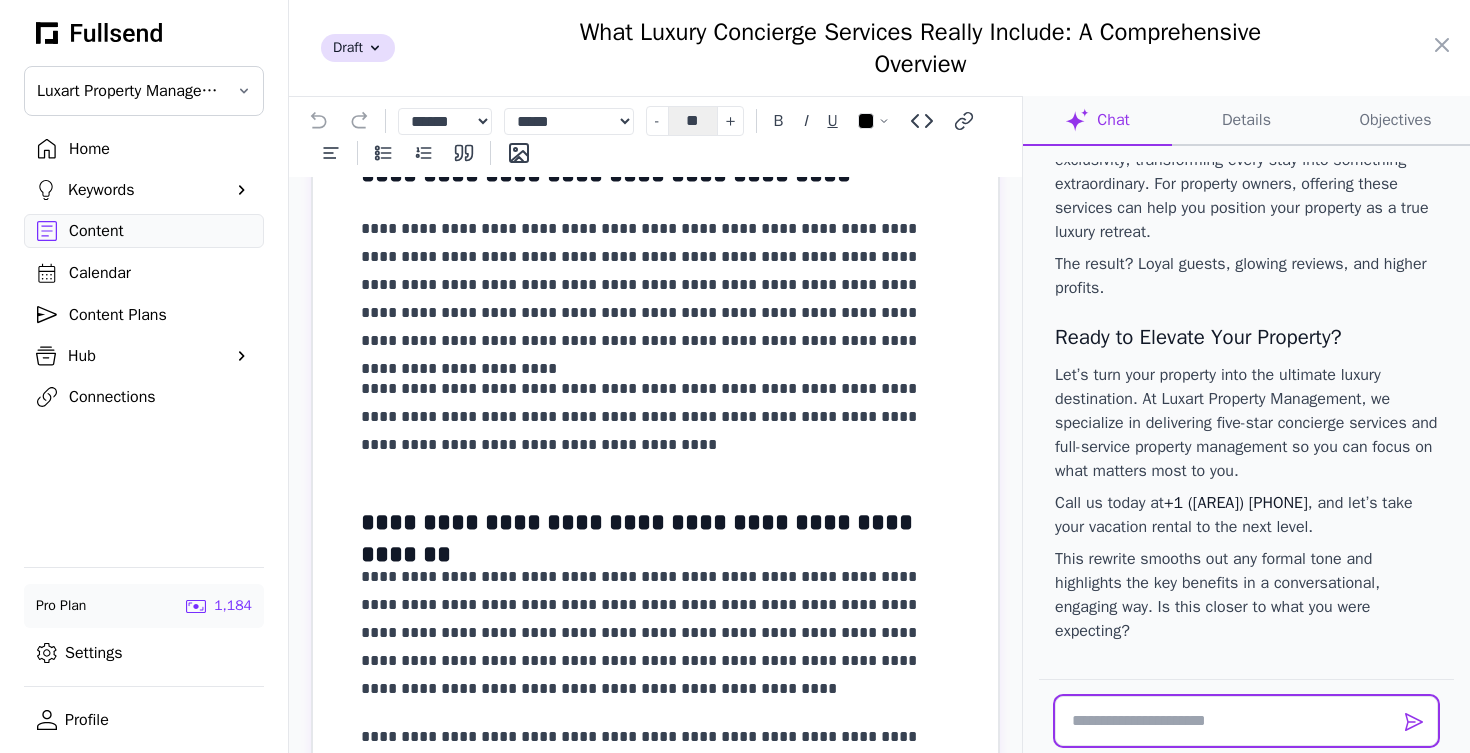 type on "*" 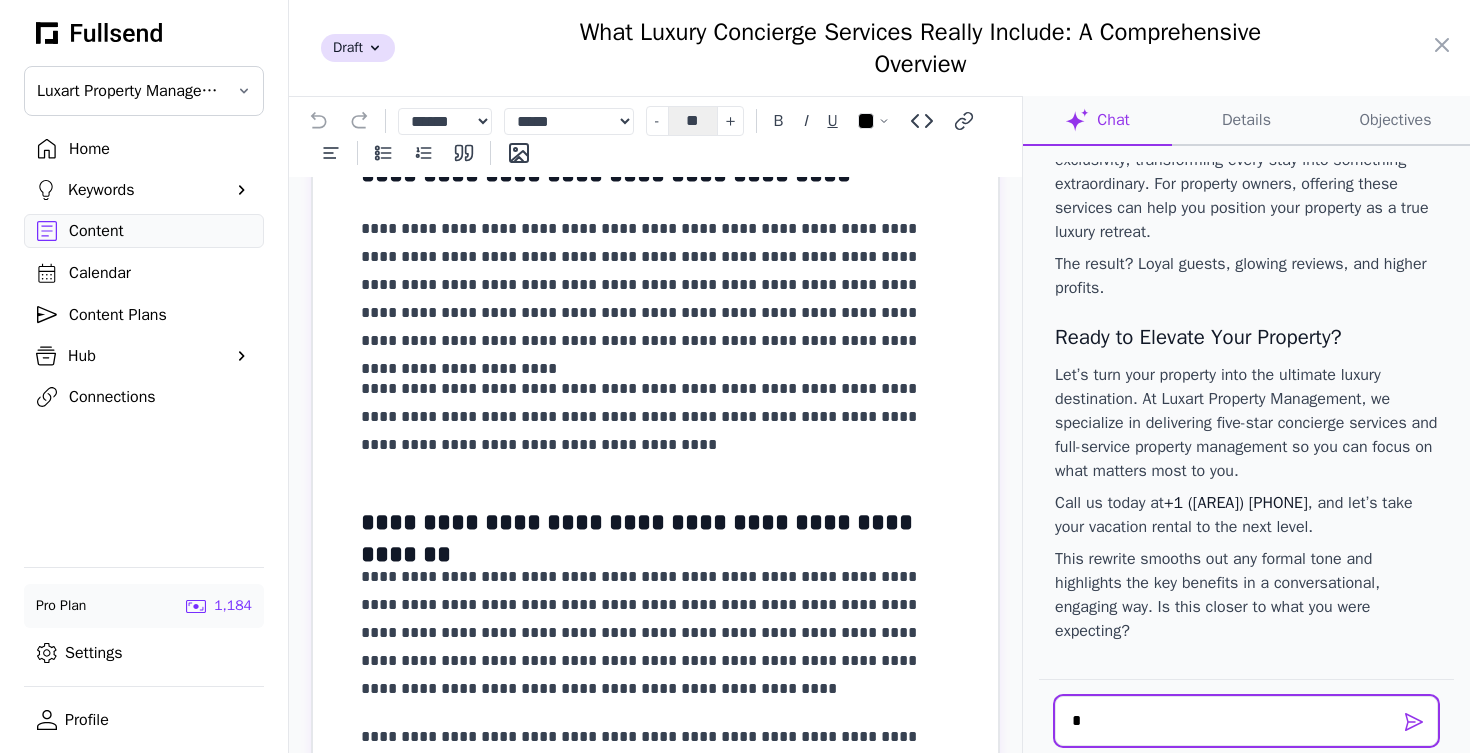 type 